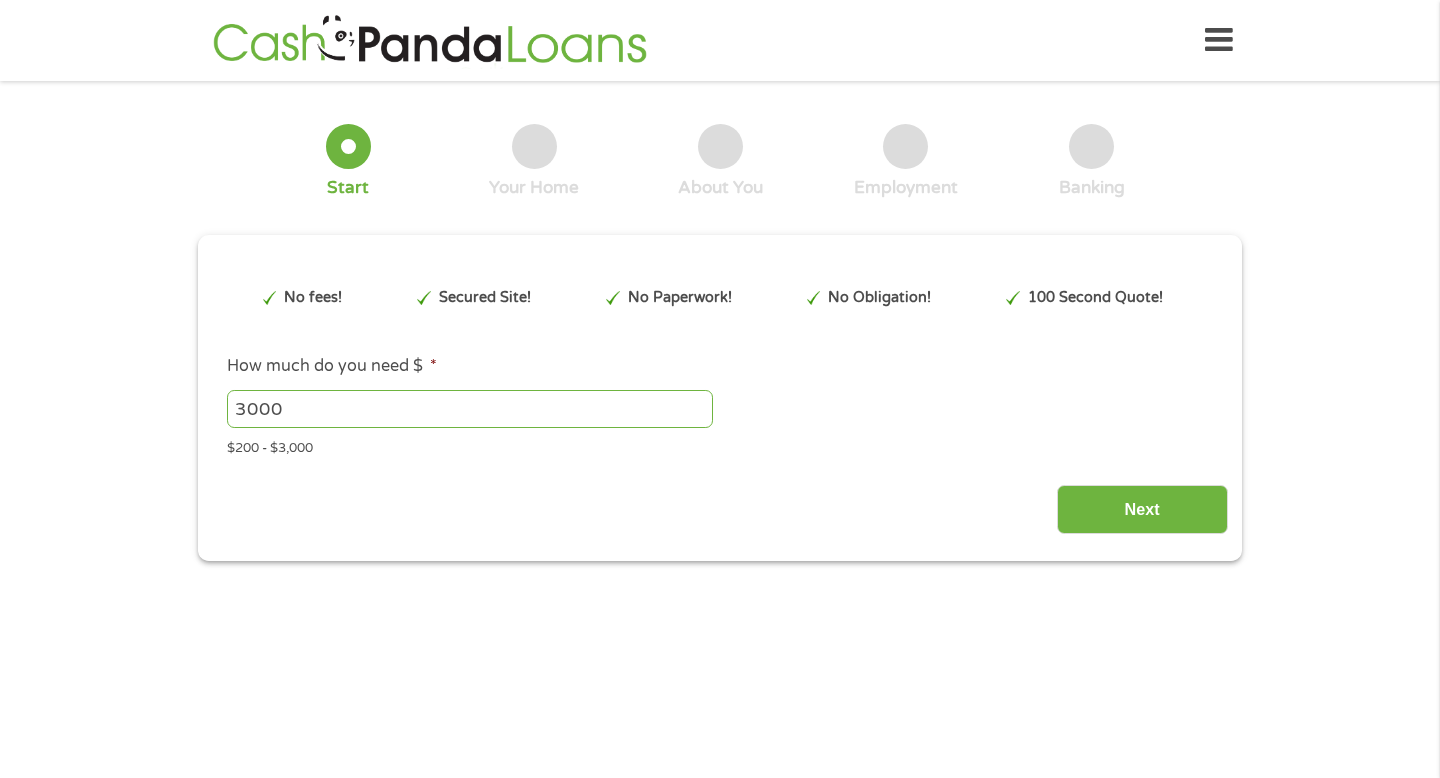 scroll, scrollTop: 0, scrollLeft: 0, axis: both 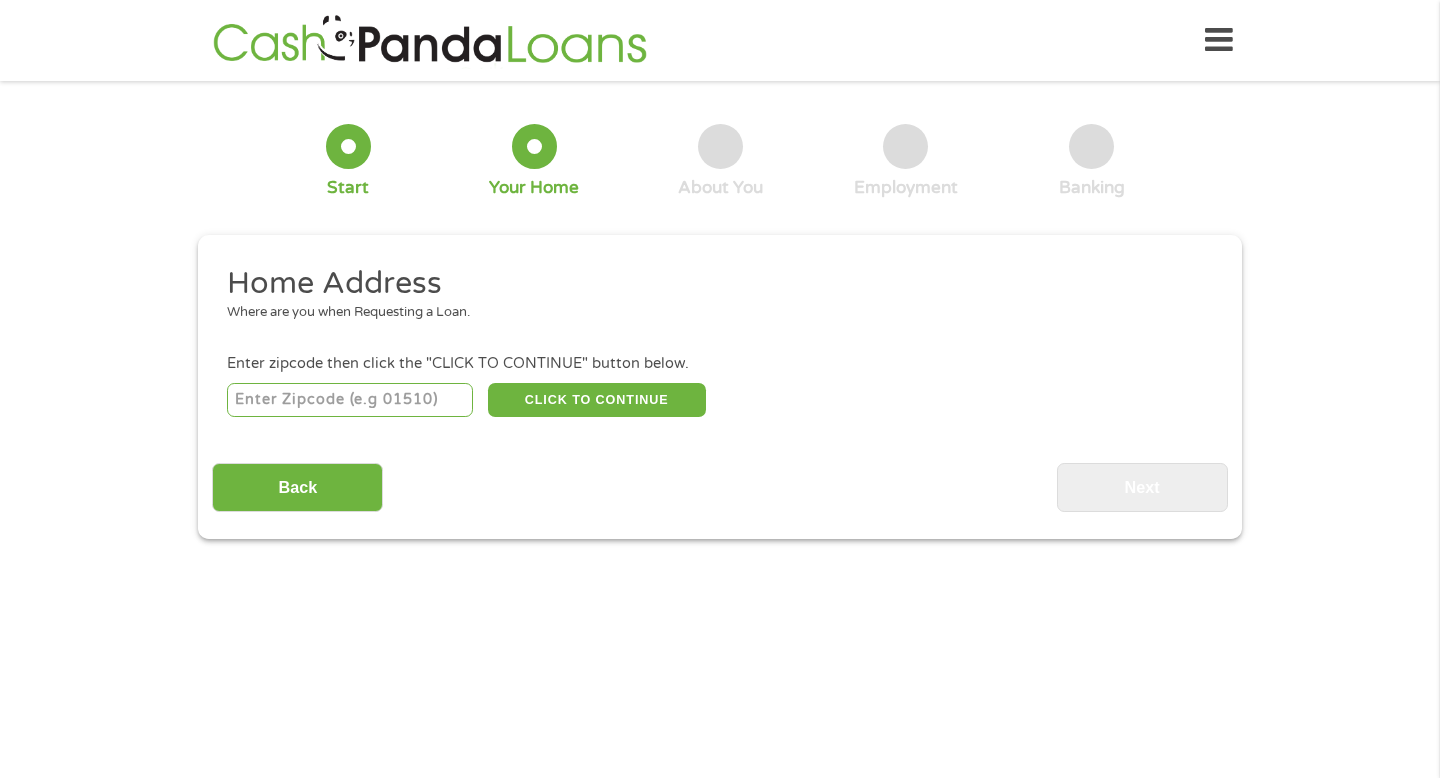 click at bounding box center (350, 400) 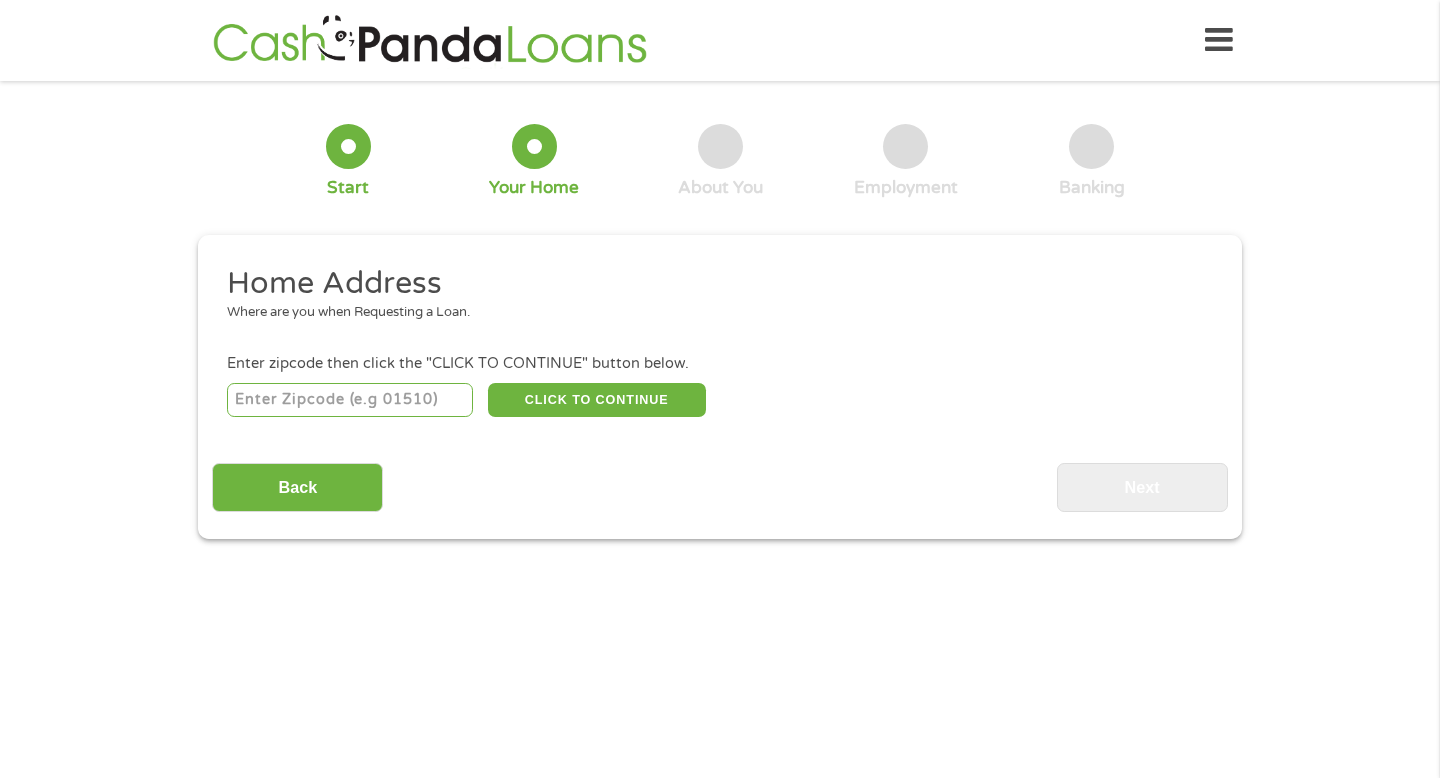 type on "89148" 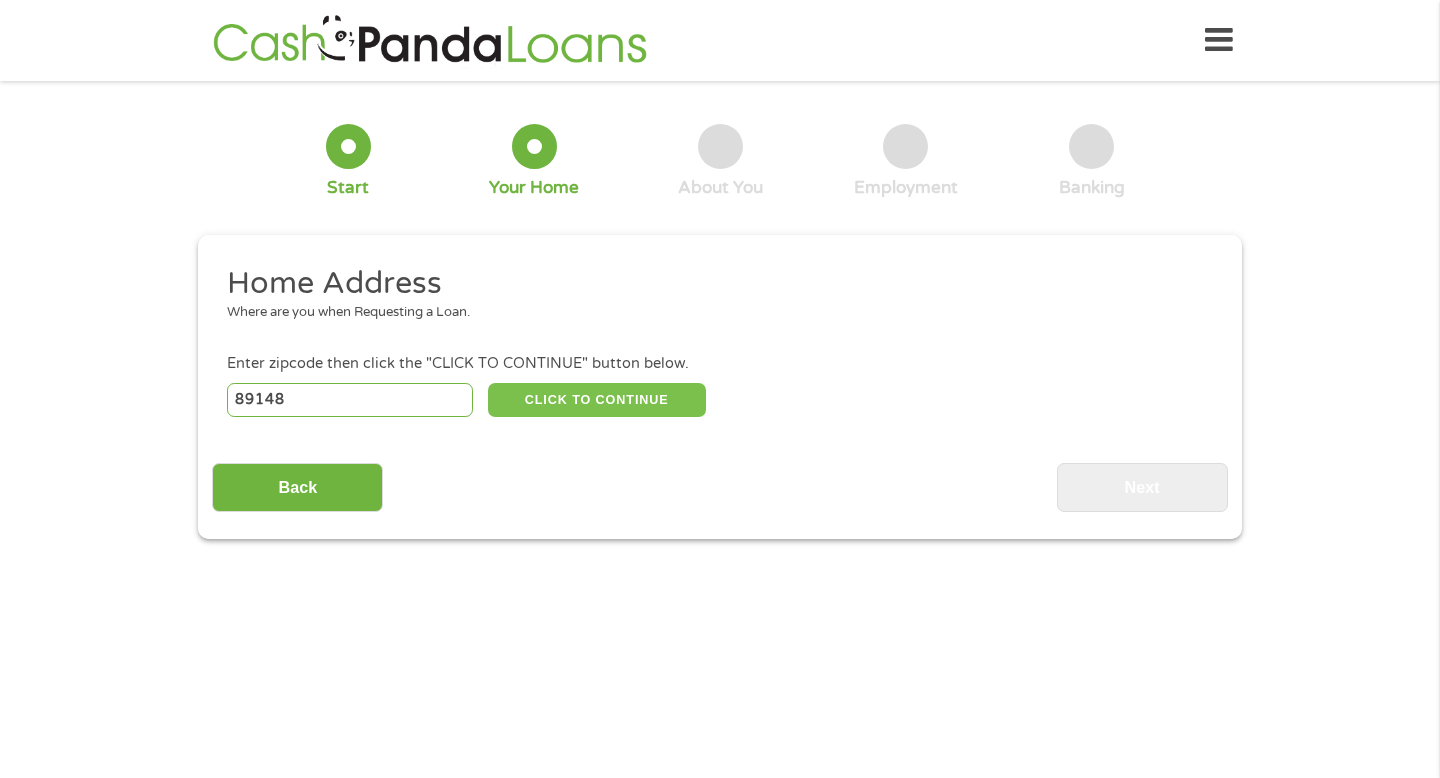 click on "CLICK TO CONTINUE" at bounding box center (597, 400) 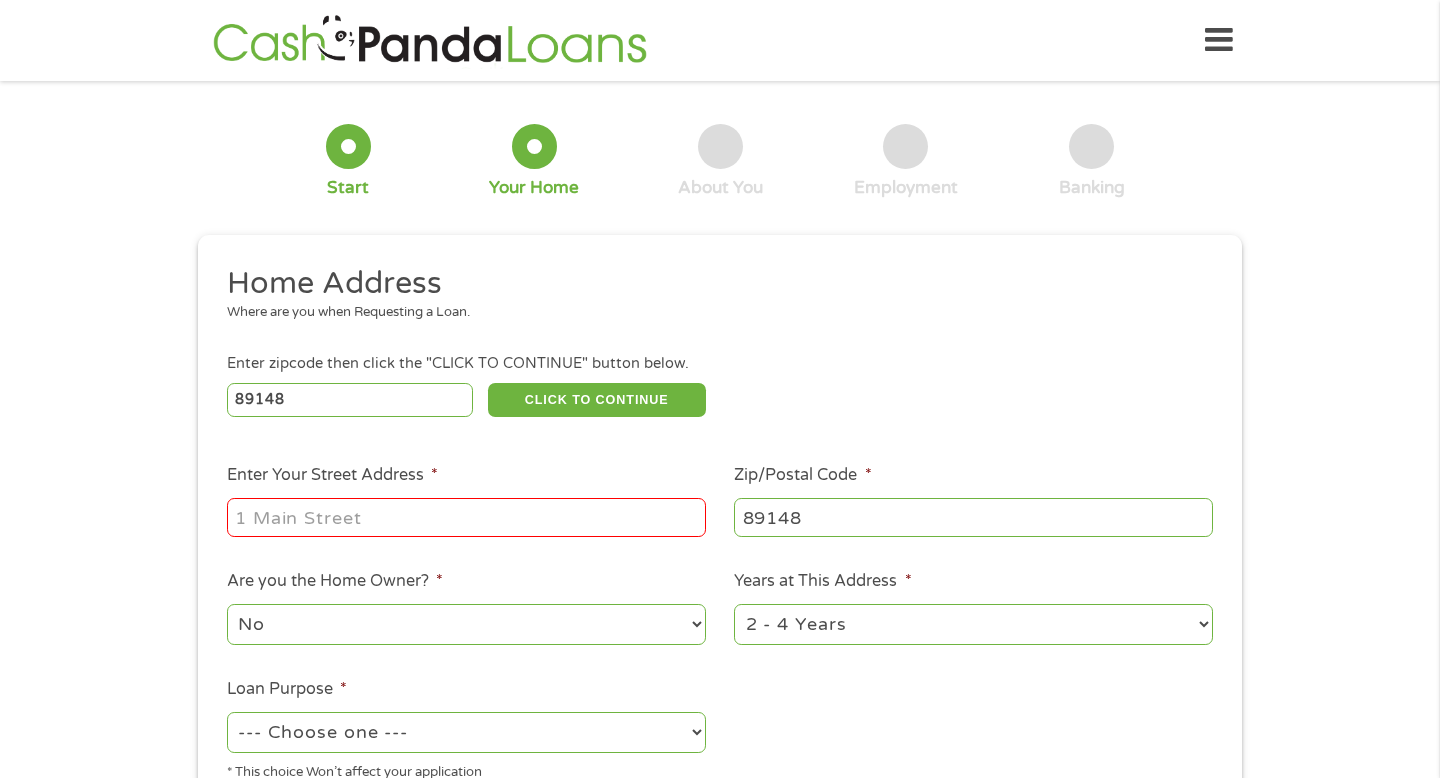 click on "Enter Your Street Address *" at bounding box center (466, 517) 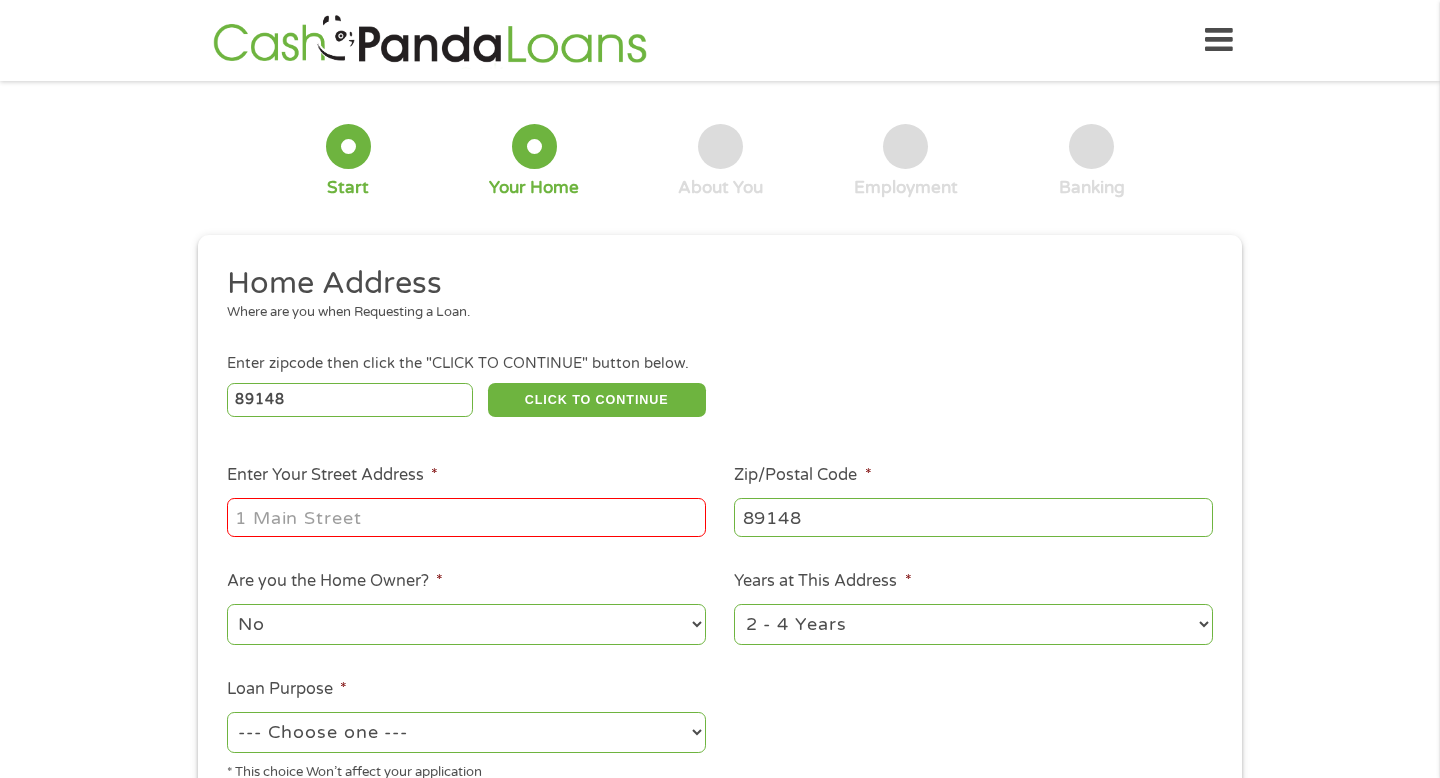 type on "[NUMBER] [STREET]" 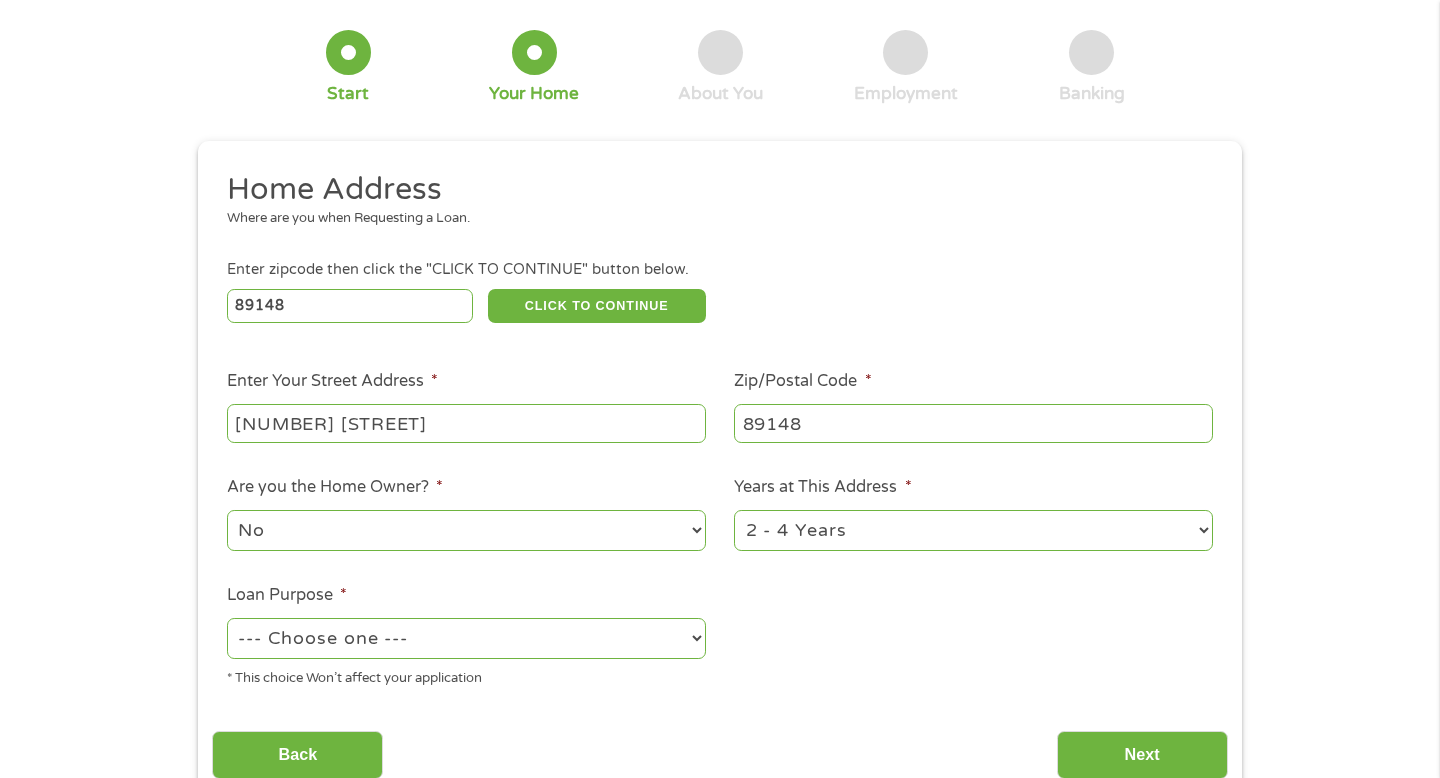 scroll, scrollTop: 111, scrollLeft: 0, axis: vertical 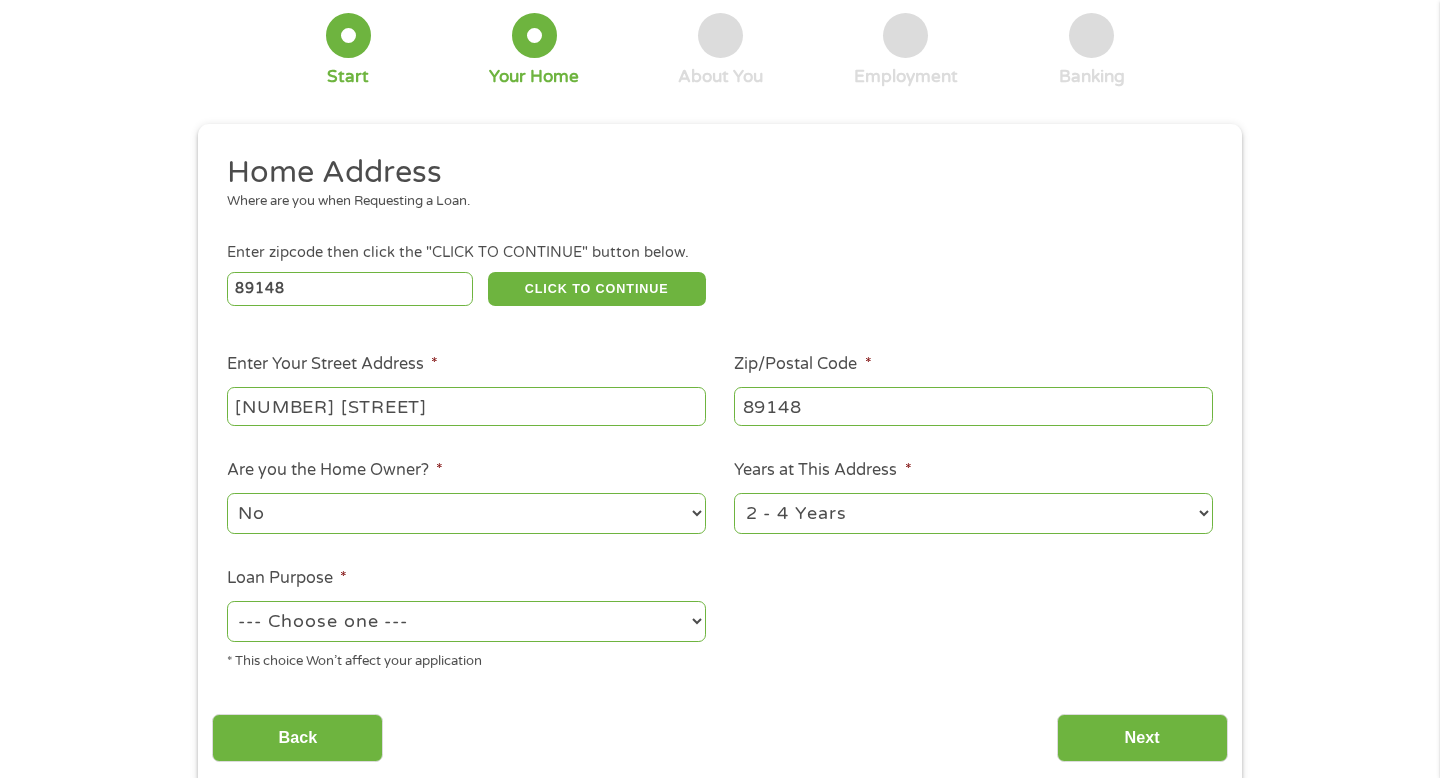 click on "--- Choose one --- Pay Bills Debt Consolidation Home Improvement Major Purchase Car Loan Short Term Cash Medical Expenses Other" at bounding box center (466, 621) 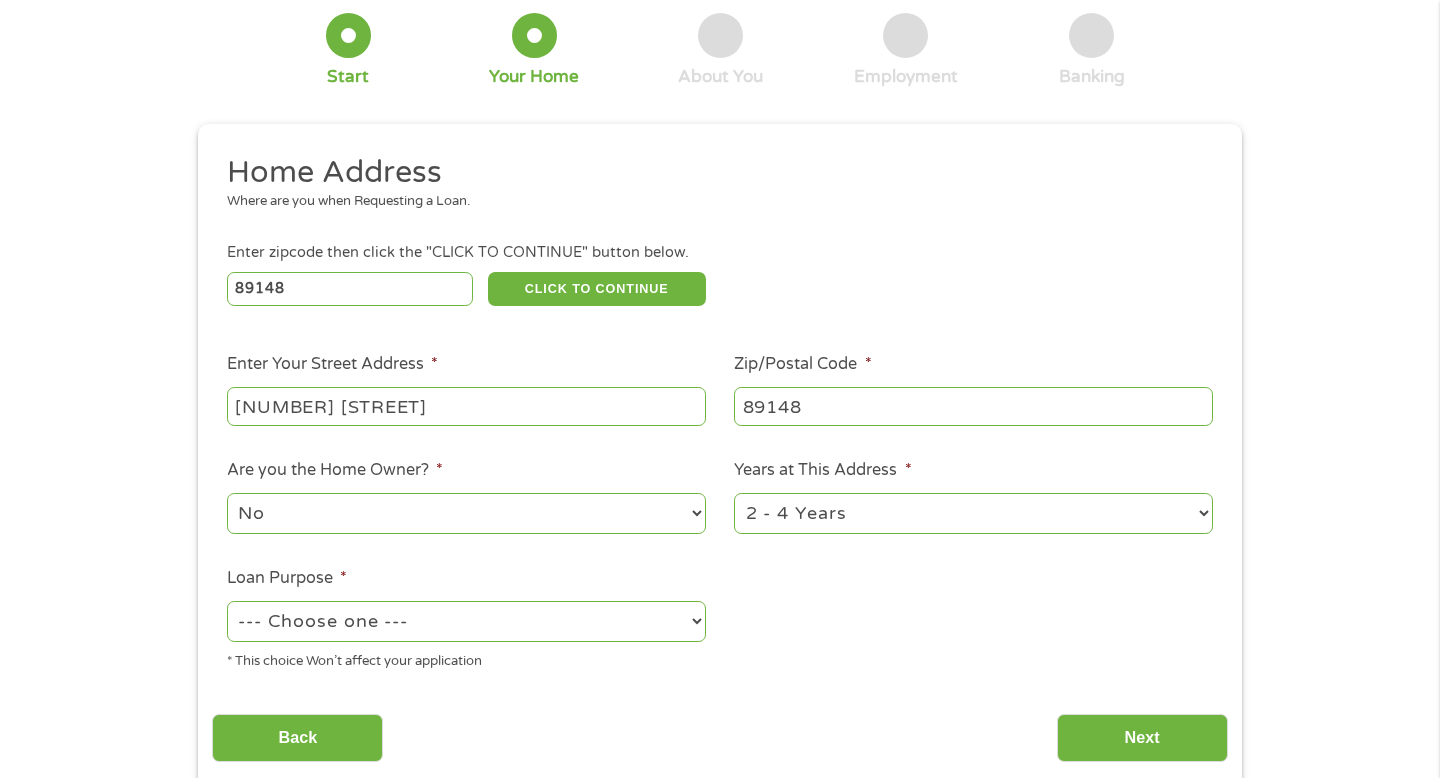 select on "shorttermcash" 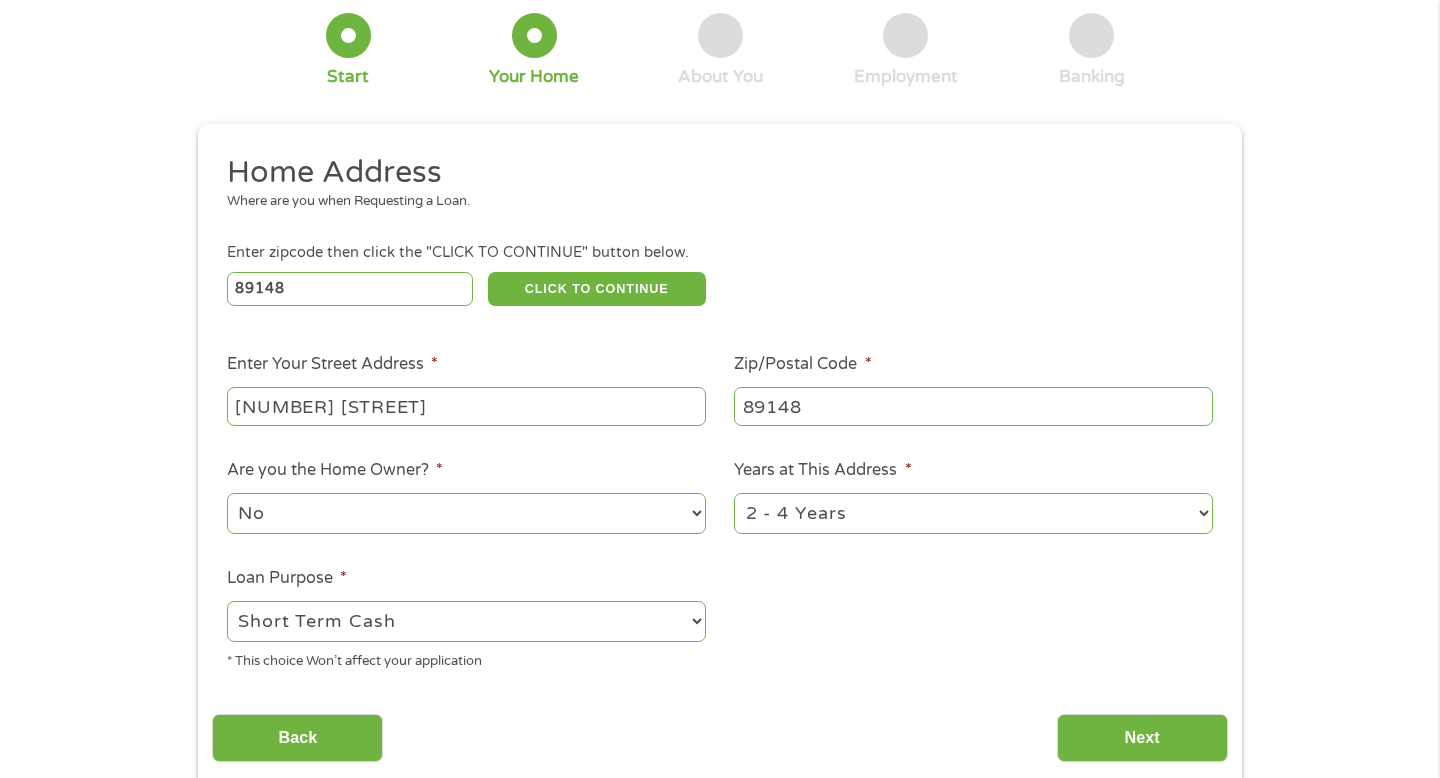 click on "1 Year or less 1 - 2 Years 2 - 4 Years Over 4 Years" at bounding box center (973, 513) 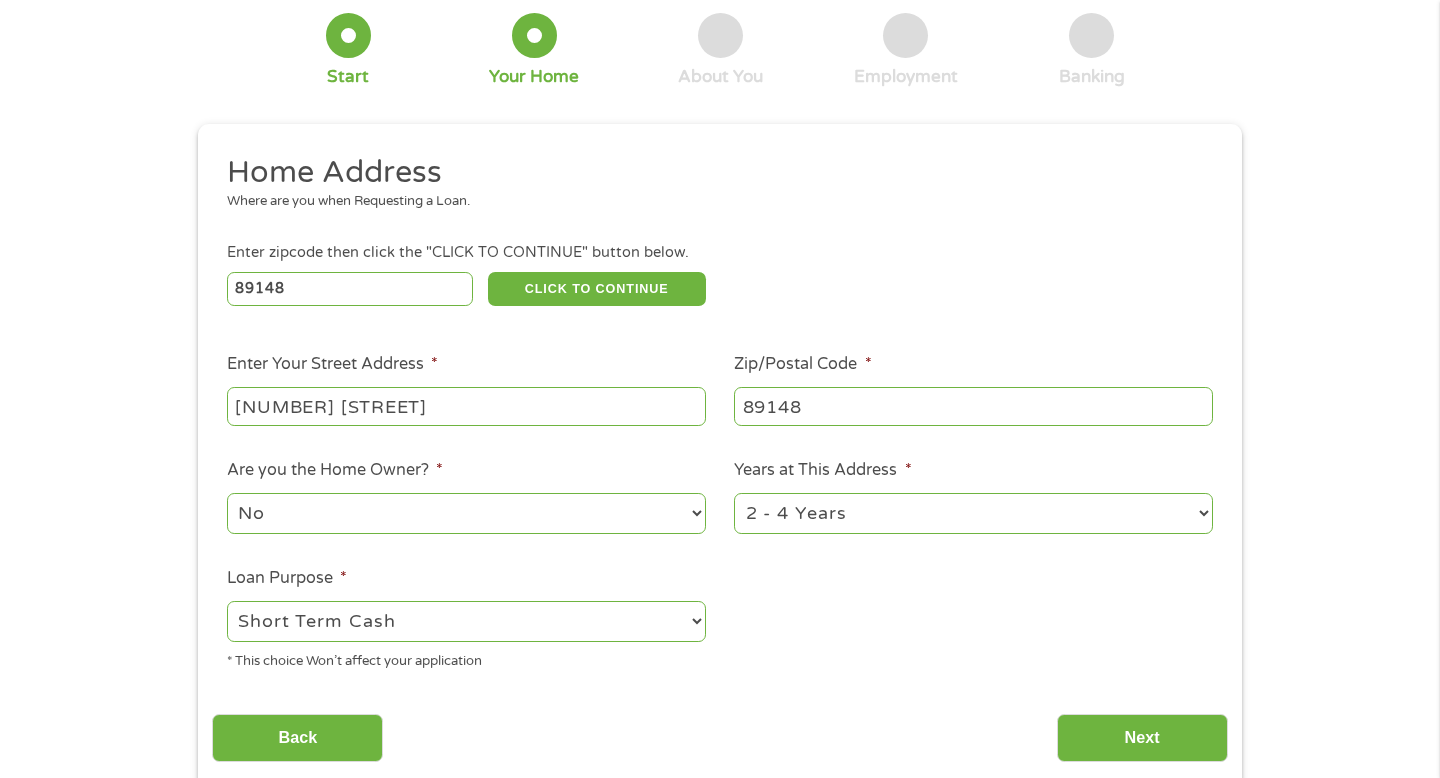 select on "60months" 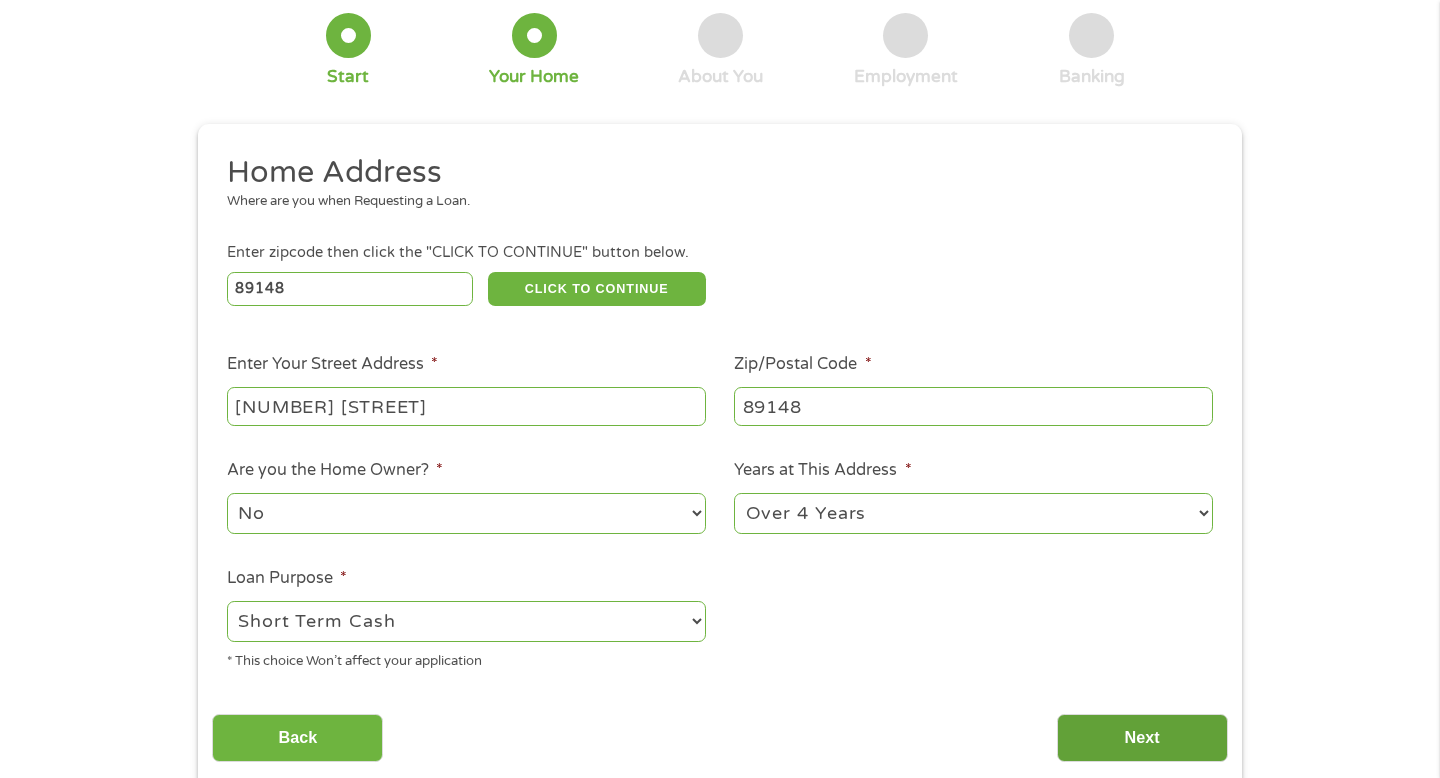 click on "Next" at bounding box center [1142, 738] 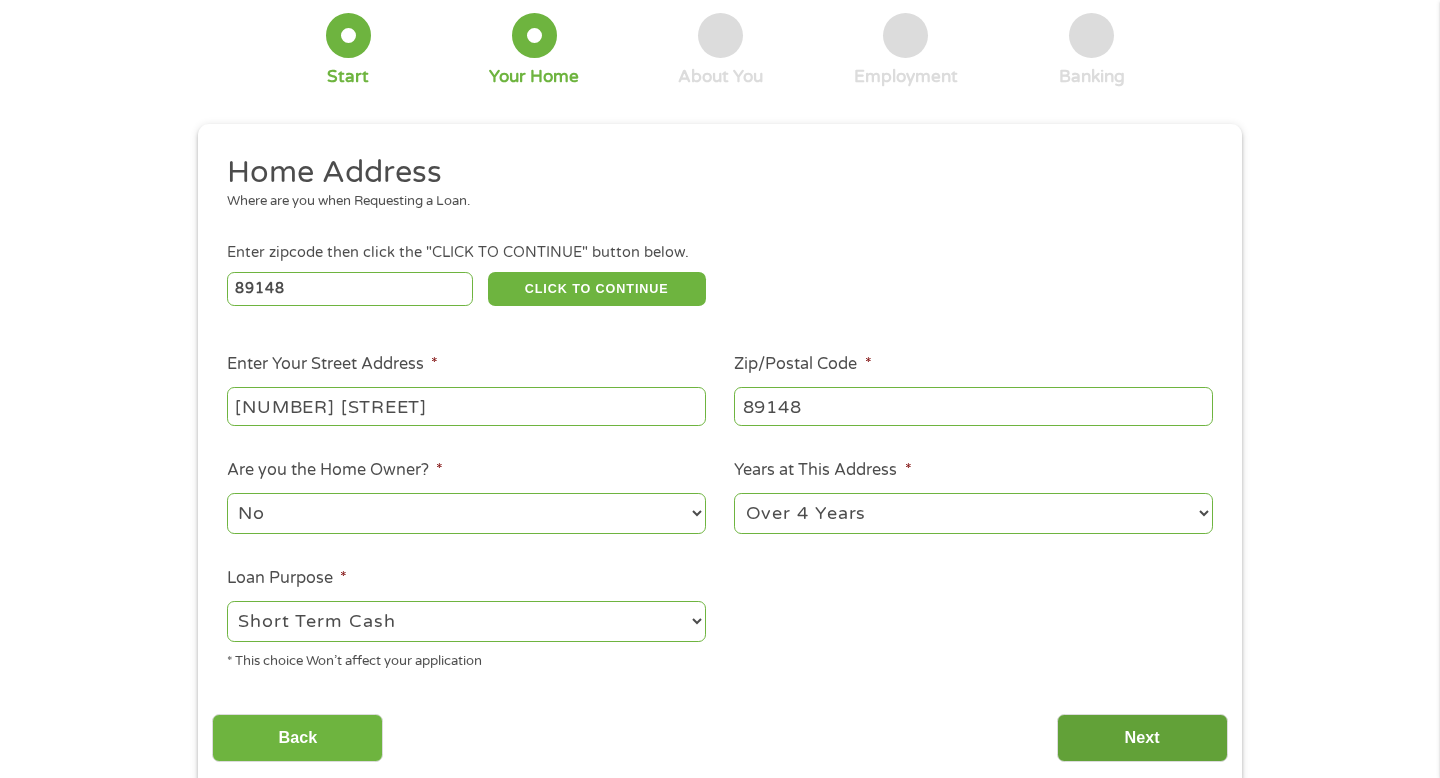 scroll, scrollTop: 0, scrollLeft: 0, axis: both 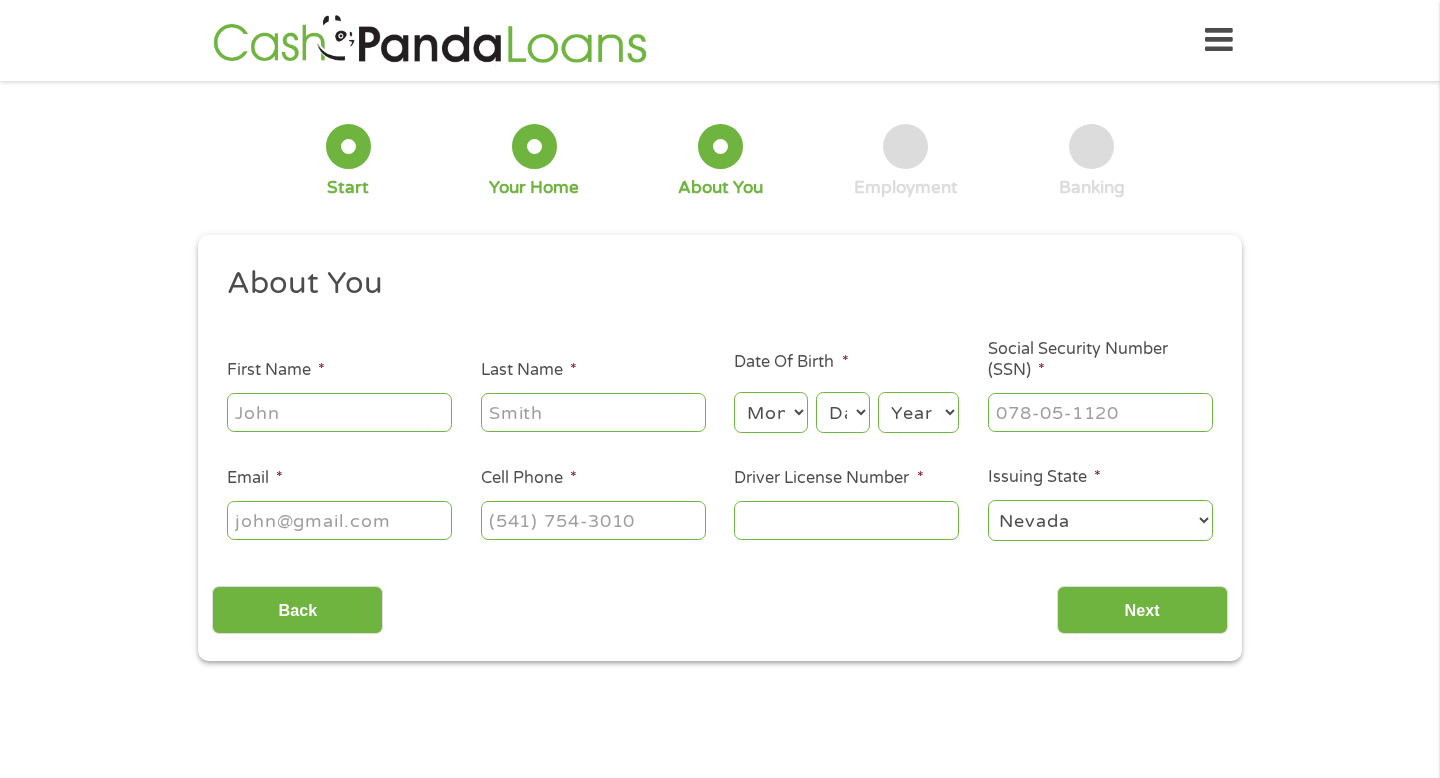 click on "First Name *" at bounding box center [339, 412] 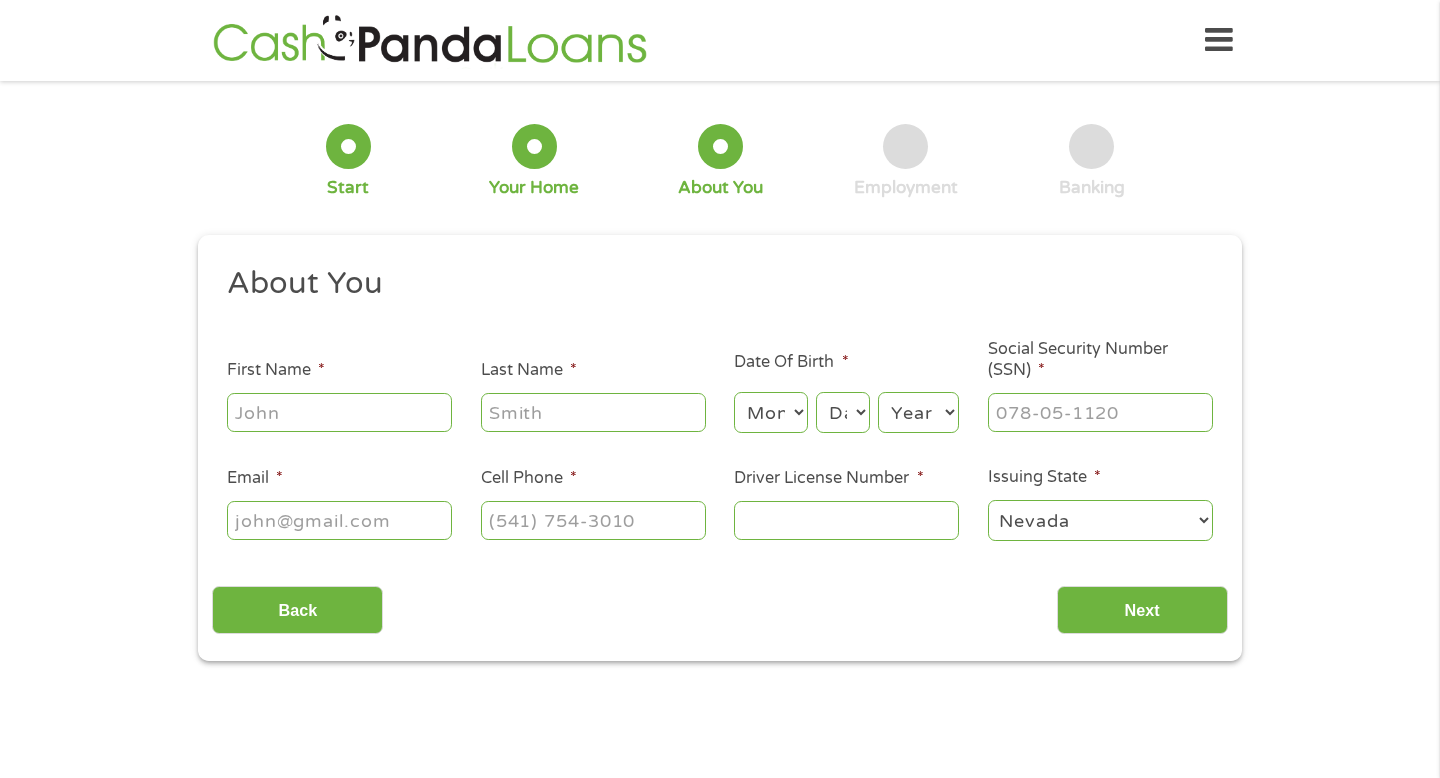 type on "[FIRST]" 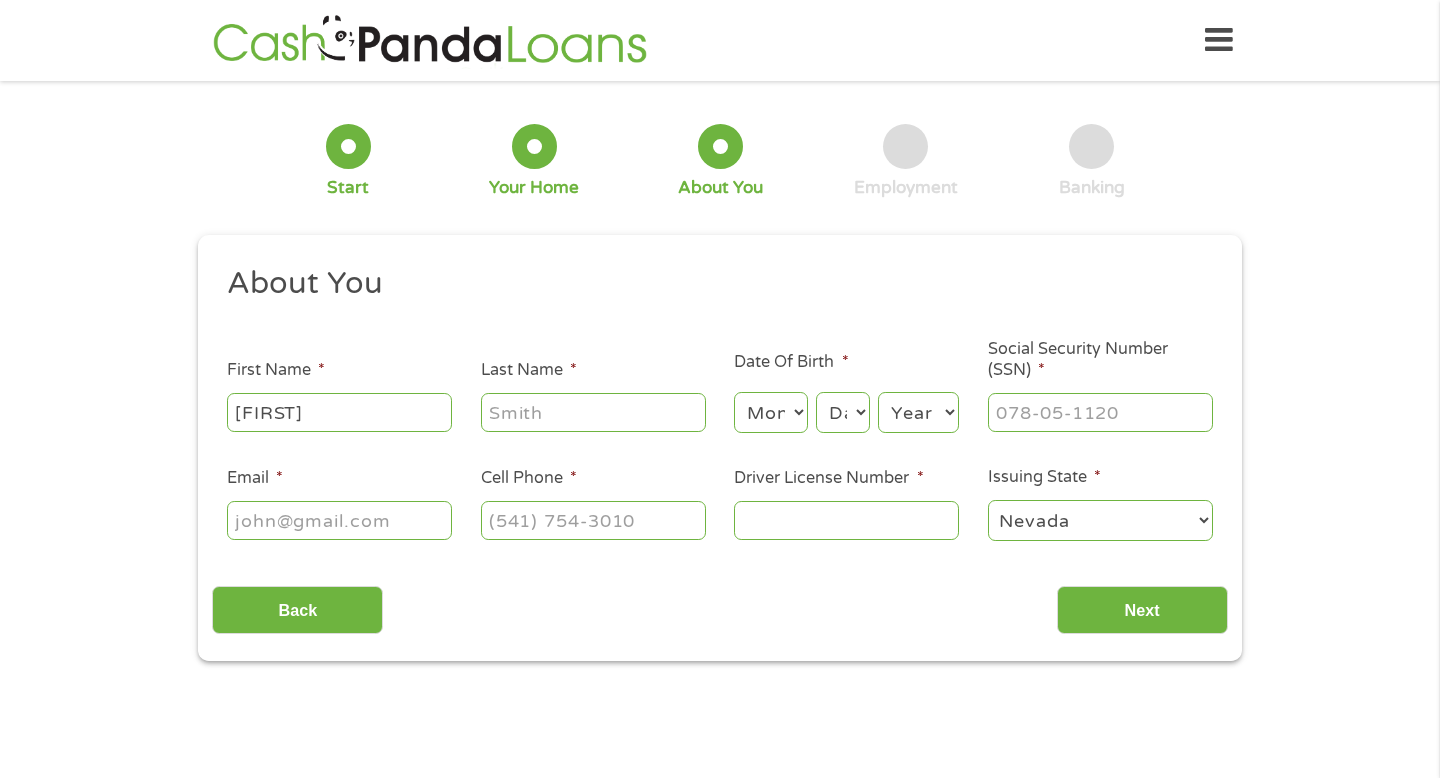type on "[LAST]" 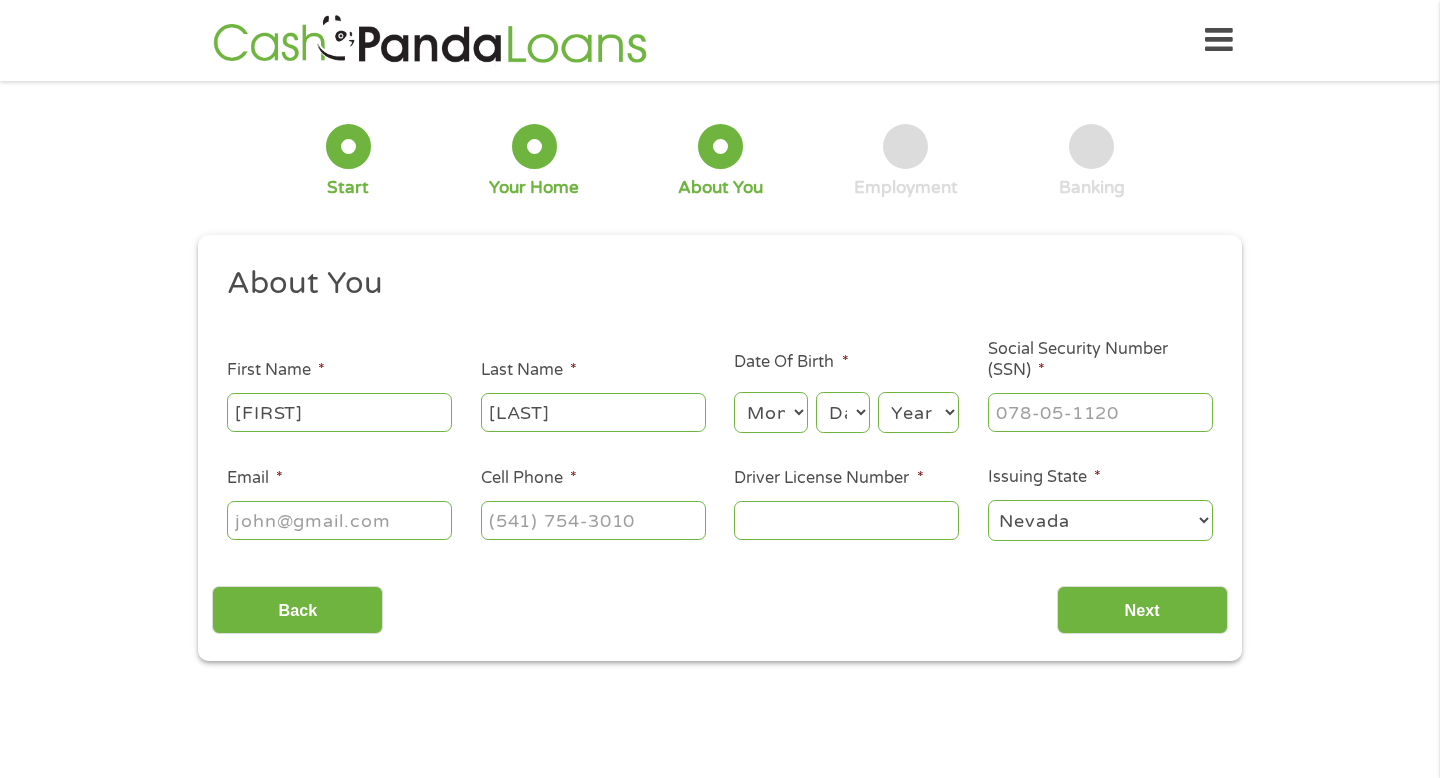 type on "[EMAIL]" 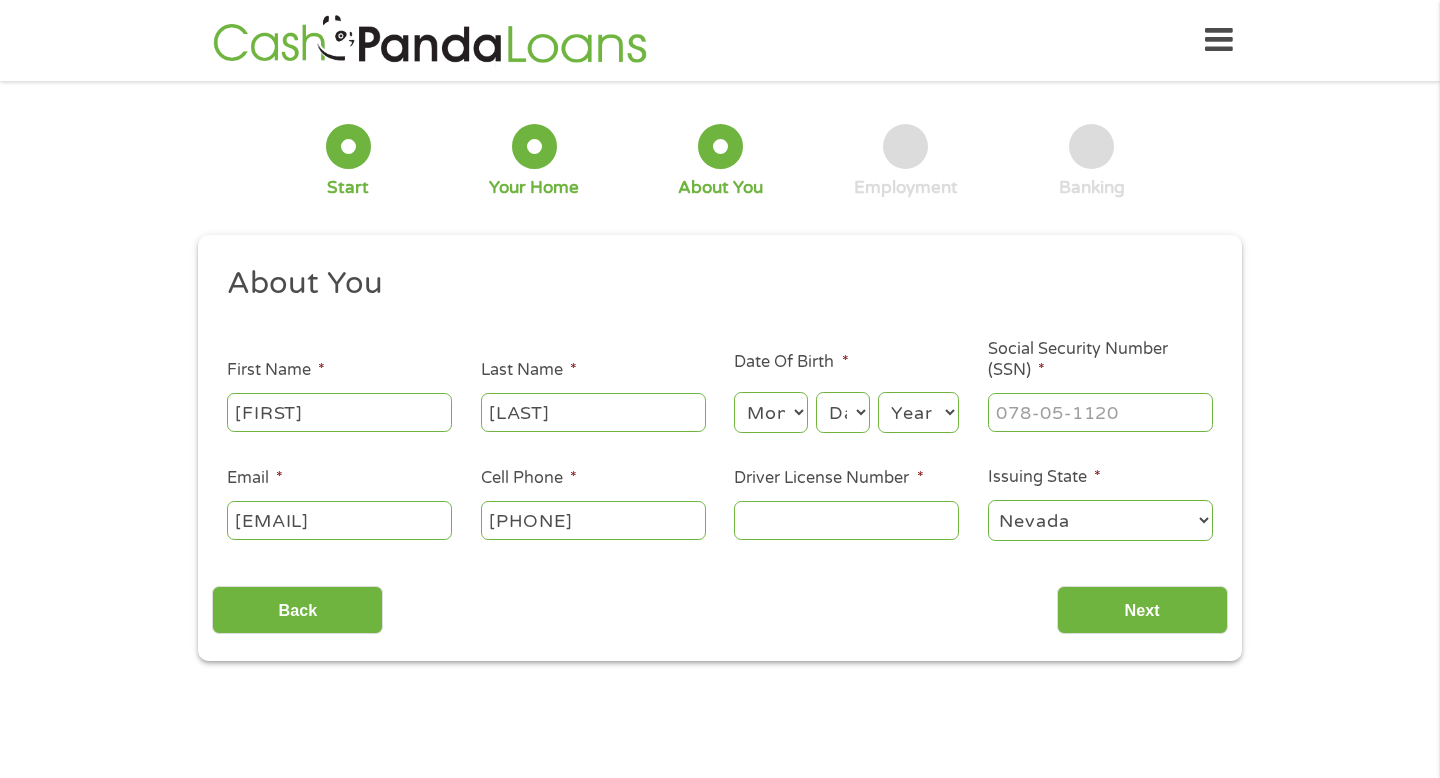 click on "[PHONE]" at bounding box center [593, 520] 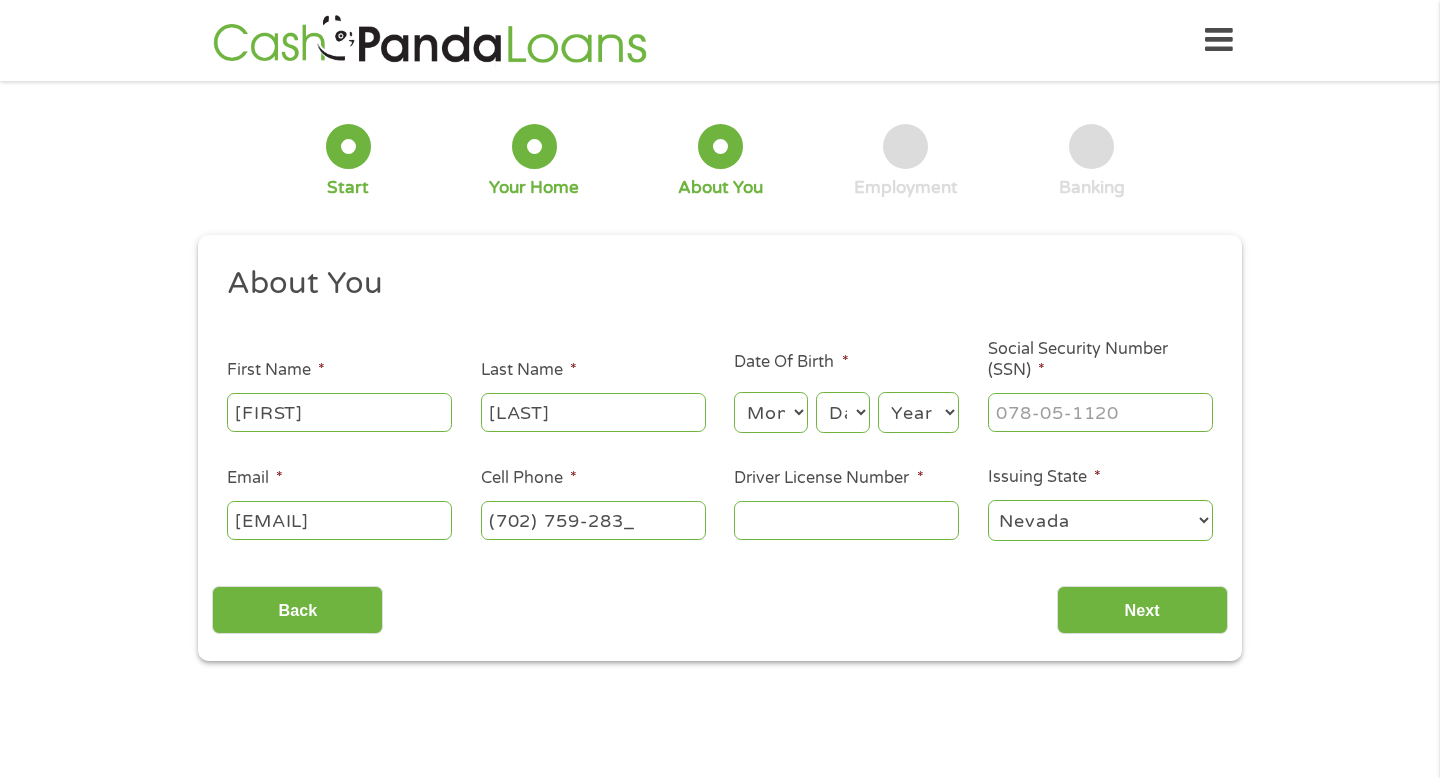 type on "[PHONE]" 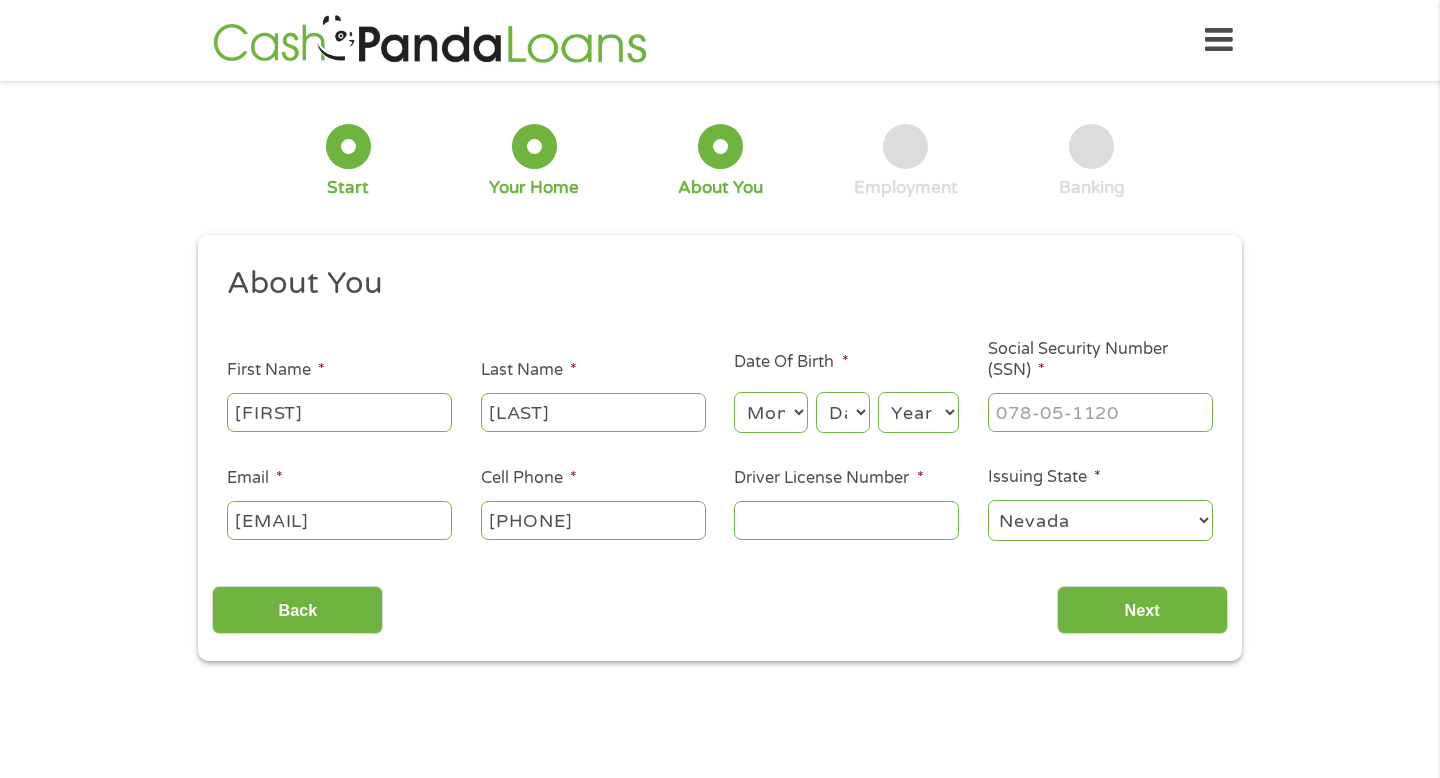click on "Driver License Number *" at bounding box center (846, 520) 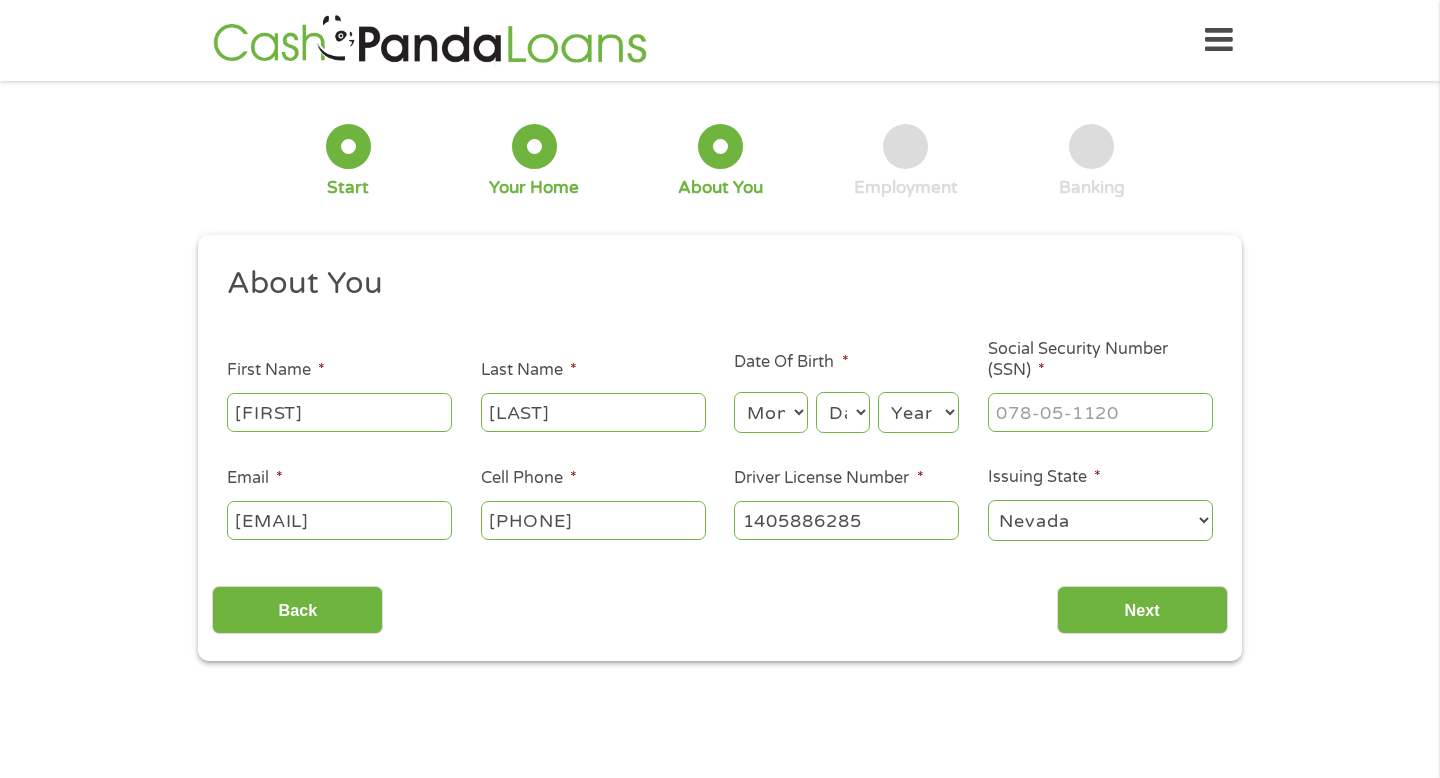 type on "1405886285" 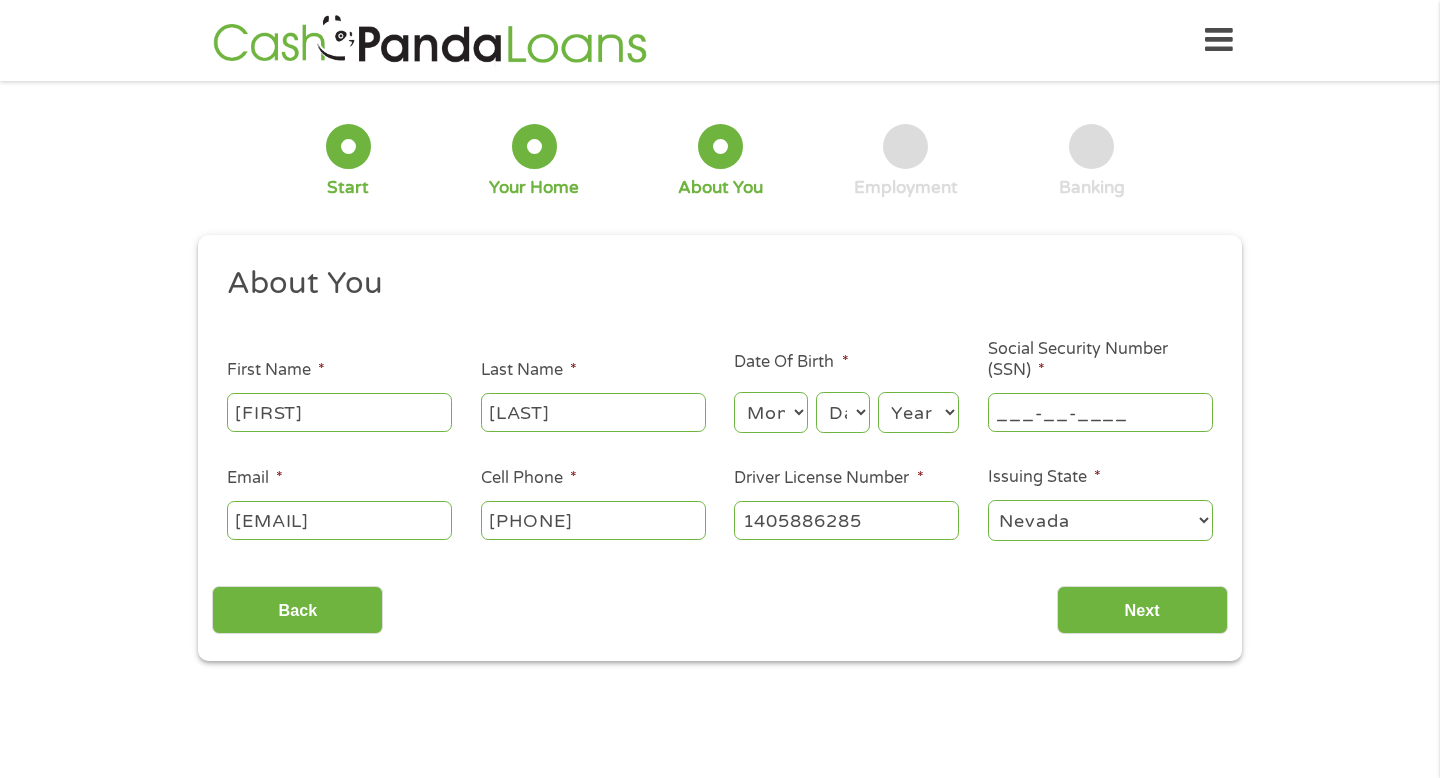click on "___-__-____" at bounding box center [1100, 412] 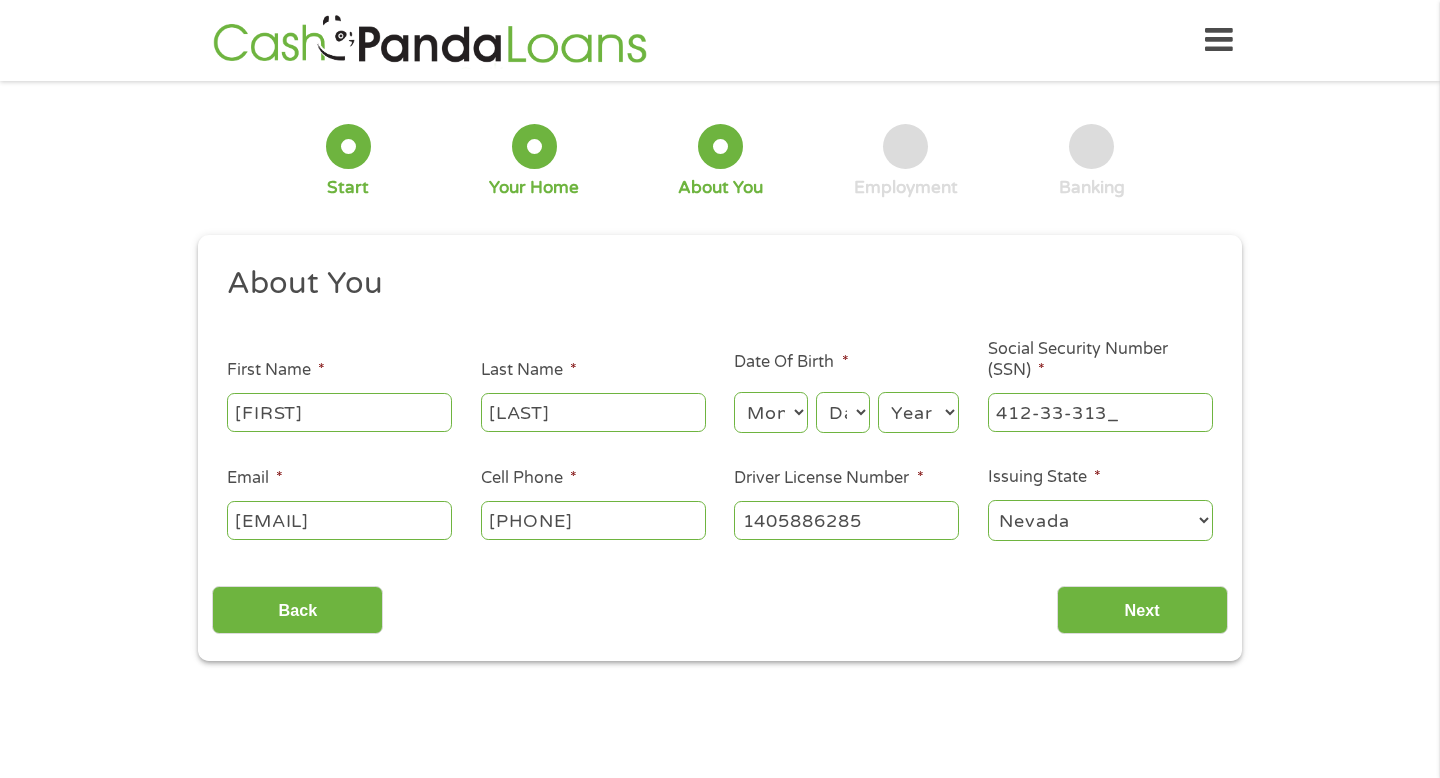 type on "412-33-3137" 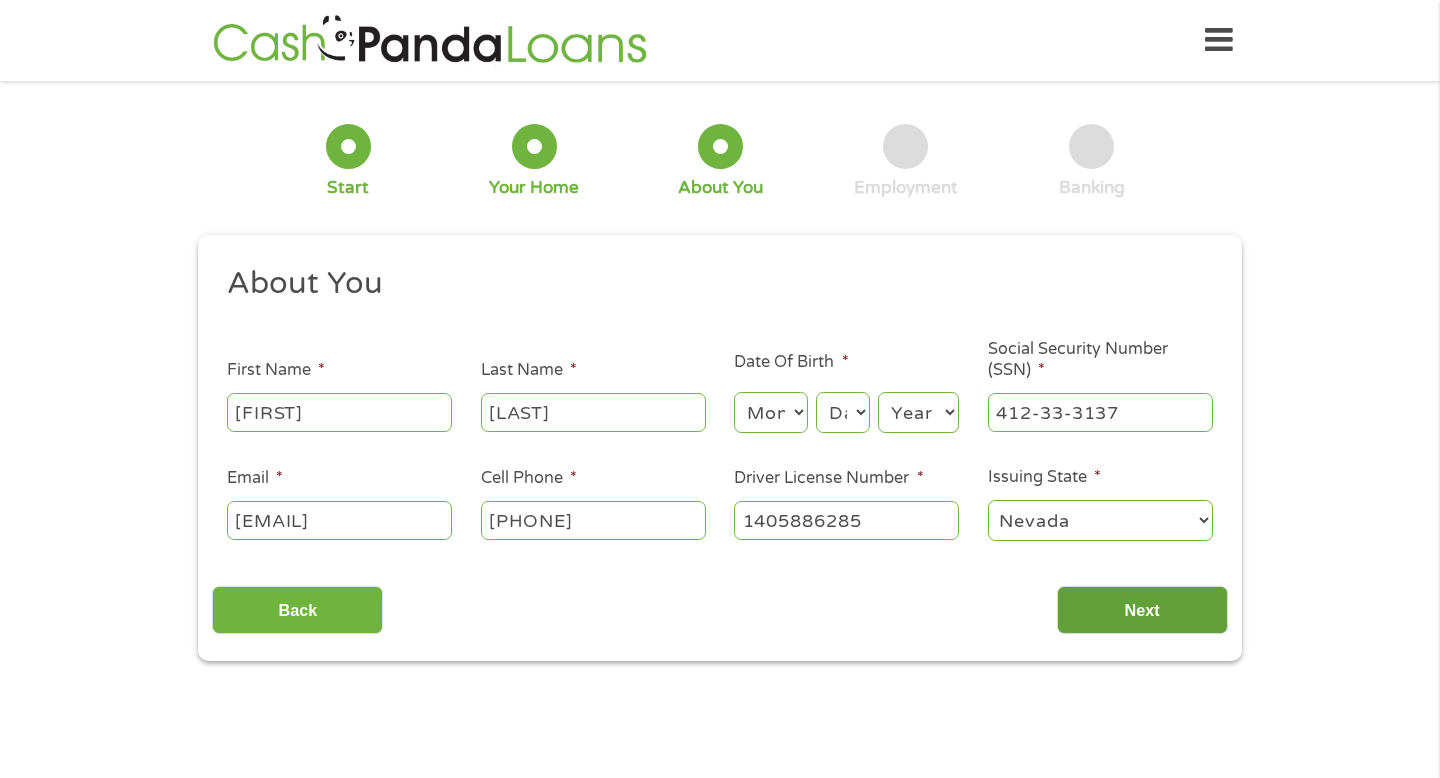 click on "Next" at bounding box center [1142, 610] 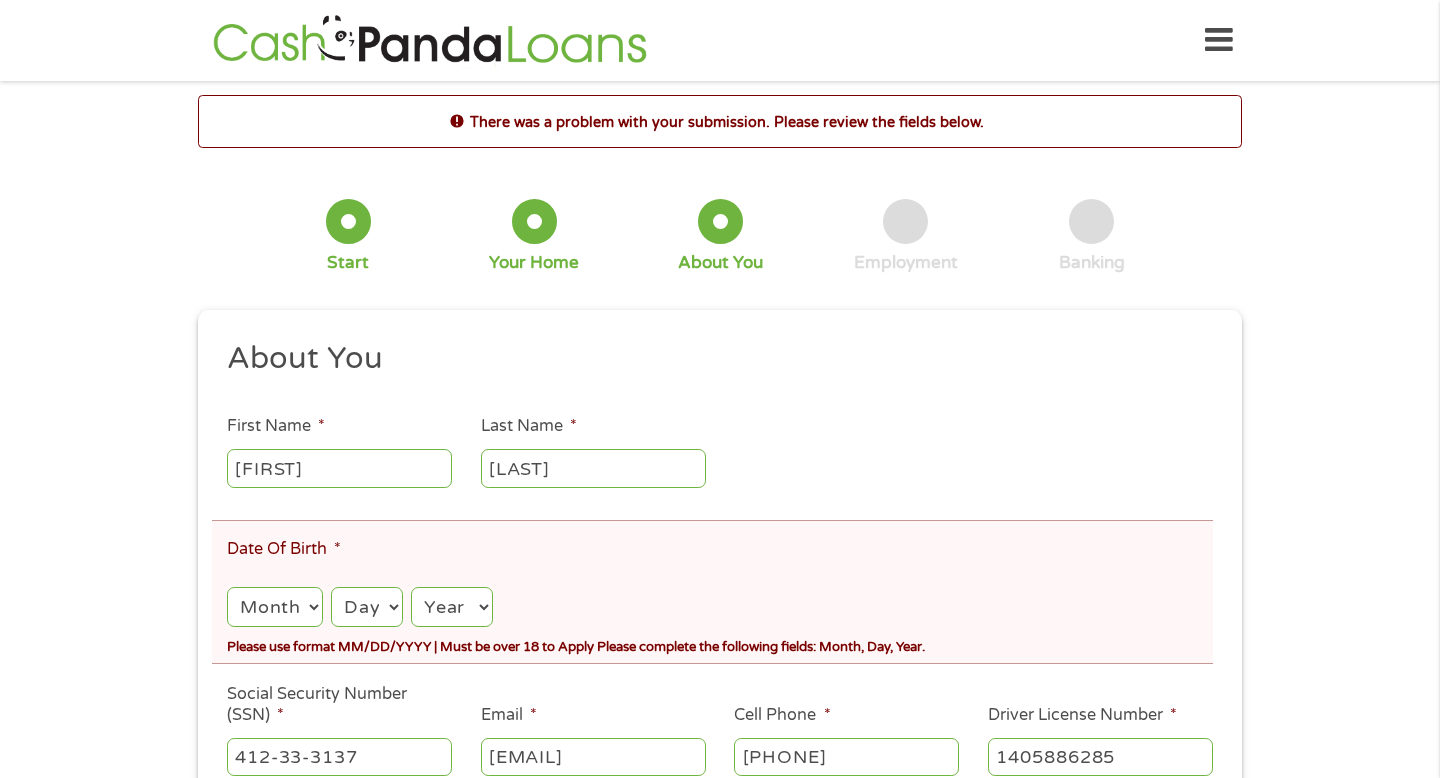 scroll, scrollTop: 0, scrollLeft: 0, axis: both 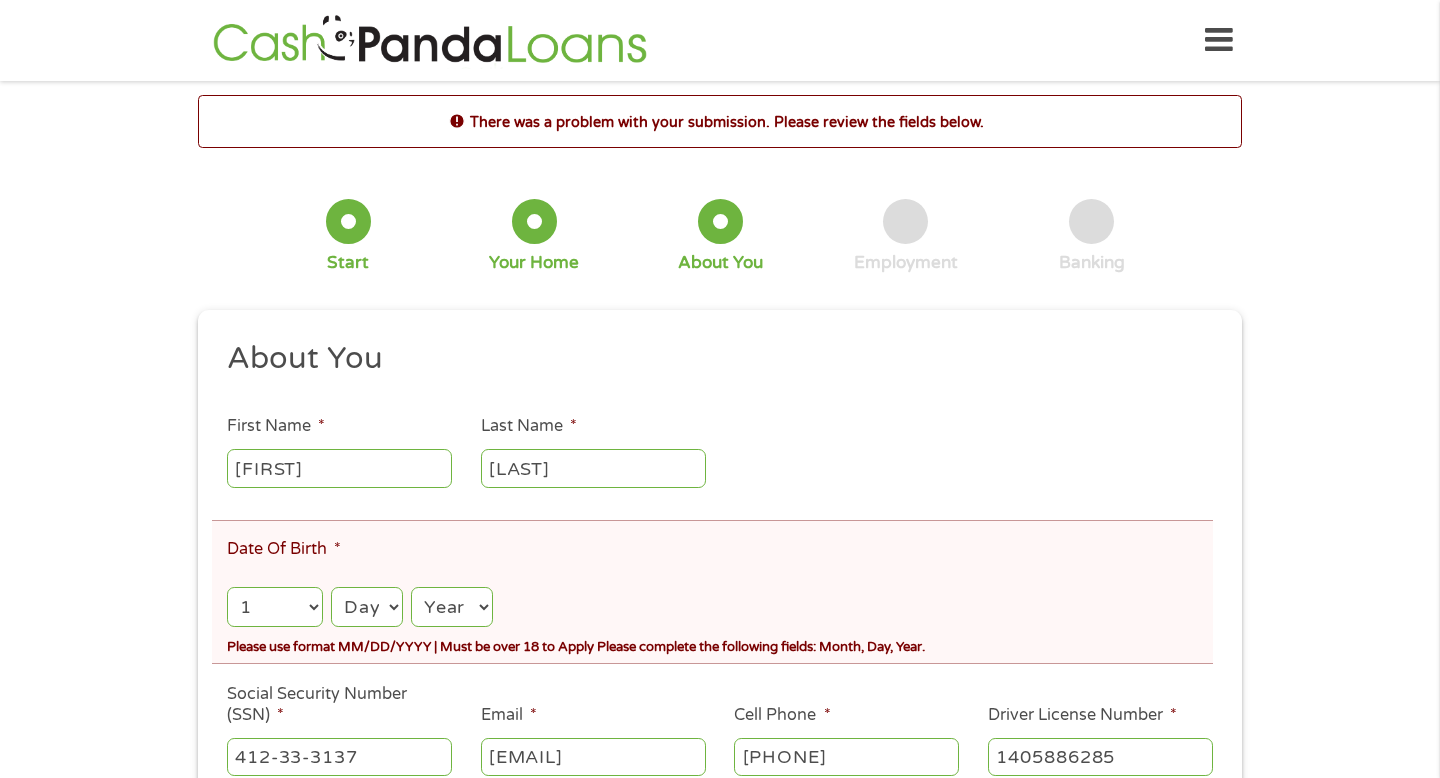click on "Month 1 2 3 4 5 6 7 8 9 10 11 12" at bounding box center [275, 607] 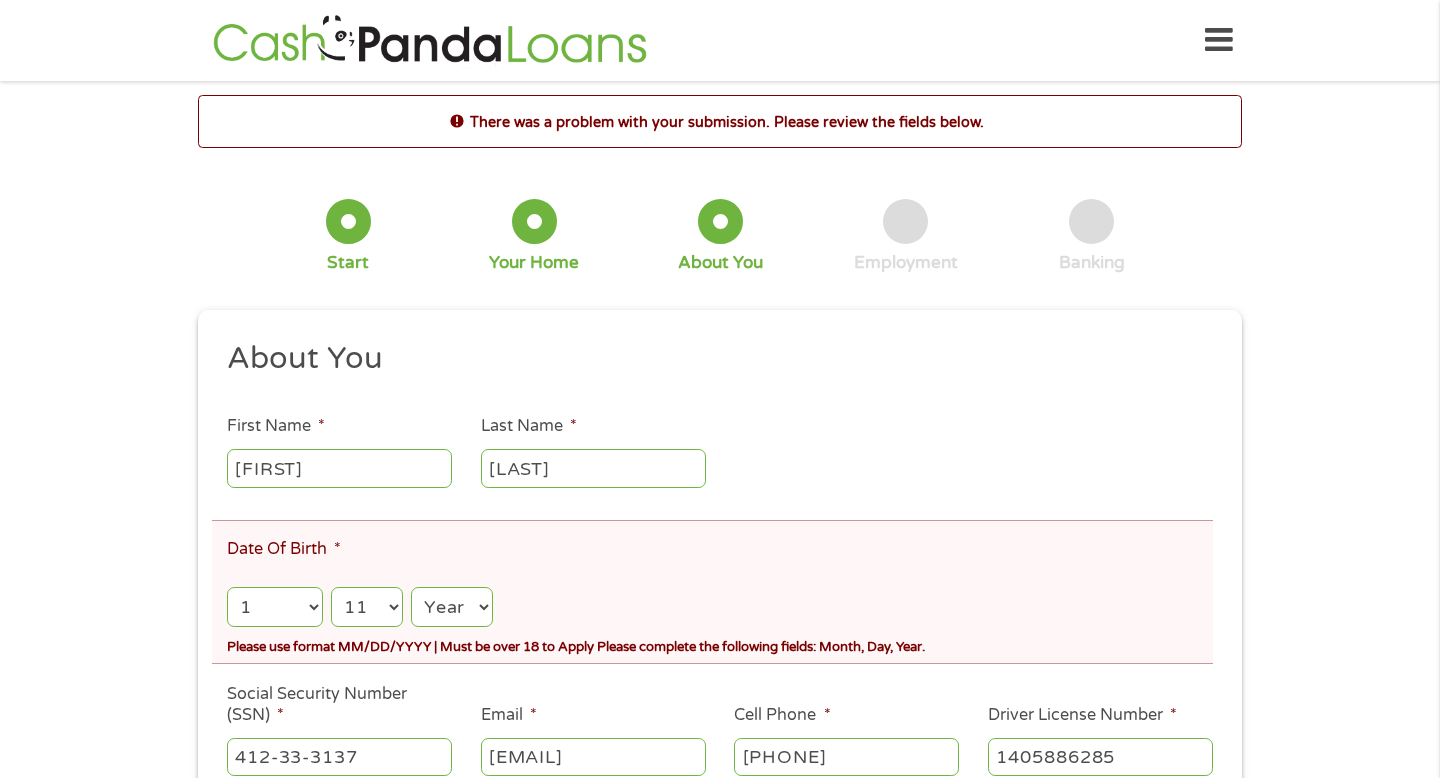 click on "Year 2007 2006 2005 2004 2003 2002 2001 2000 1999 1998 1997 1996 1995 1994 1993 1992 1991 1990 1989 1988 1987 1986 1985 1984 1983 1982 1981 1980 1979 1978 1977 1976 1975 1974 1973 1972 1971 1970 1969 1968 1967 1966 1965 1964 1963 1962 1961 1960 1959 1958 1957 1956 1955 1954 1953 1952 1951 1950 1949 1948 1947 1946 1945 1944 1943 1942 1941 1940 1939 1938 1937 1936 1935 1934 1933 1932 1931 1930 1929 1928 1927 1926 1925 1924 1923 1922 1921 1920" at bounding box center (452, 607) 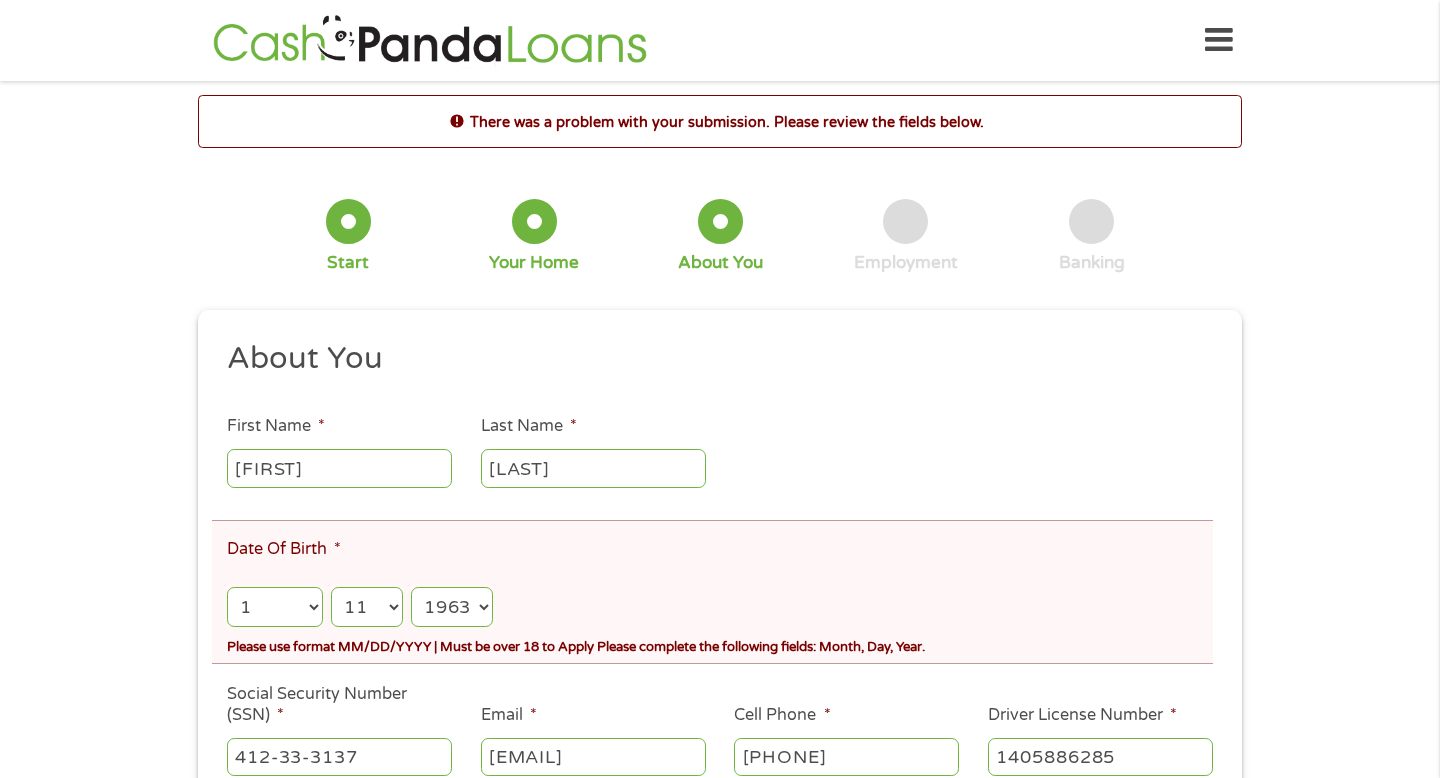 click on "Month 1 2 3 4 5 6 7 8 9 10 11 12" at bounding box center [275, 607] 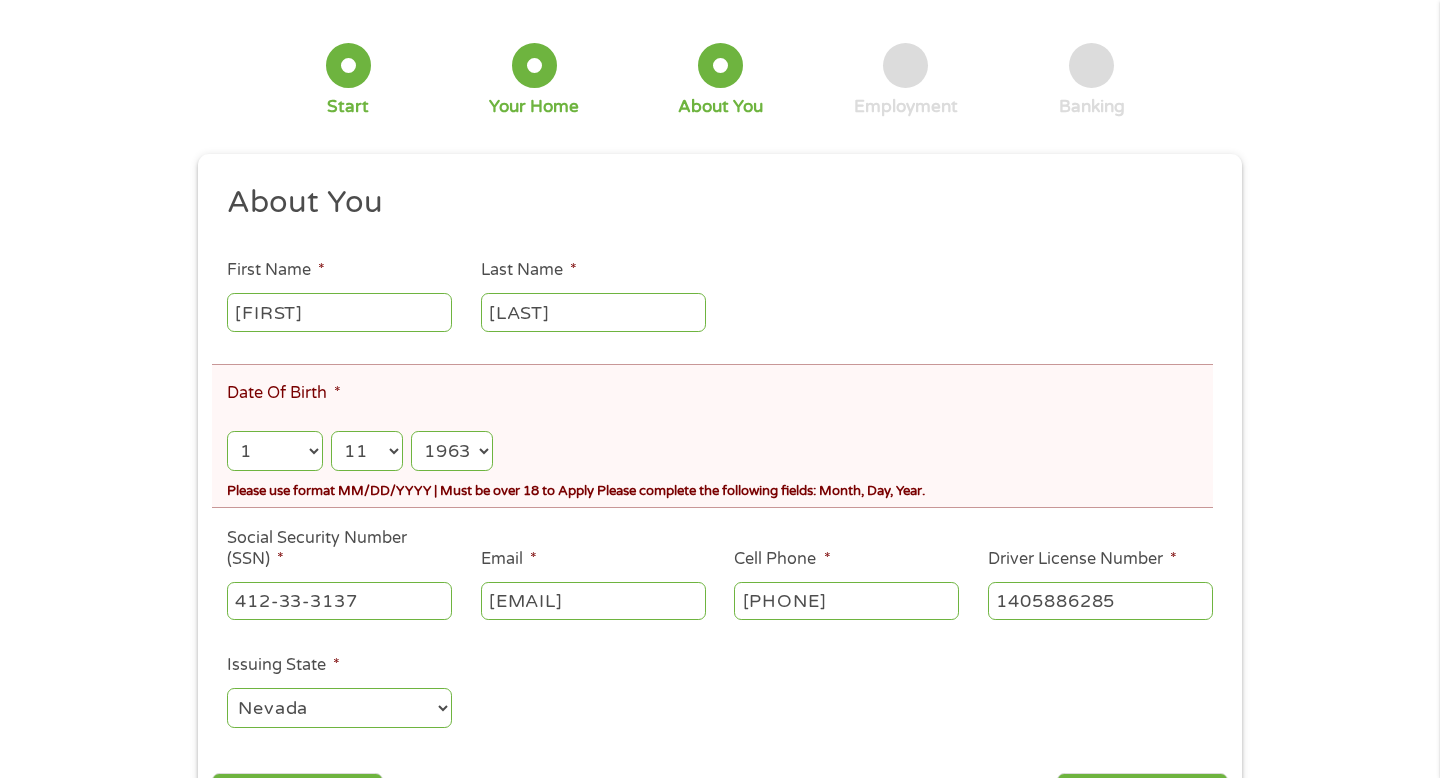 scroll, scrollTop: 157, scrollLeft: 0, axis: vertical 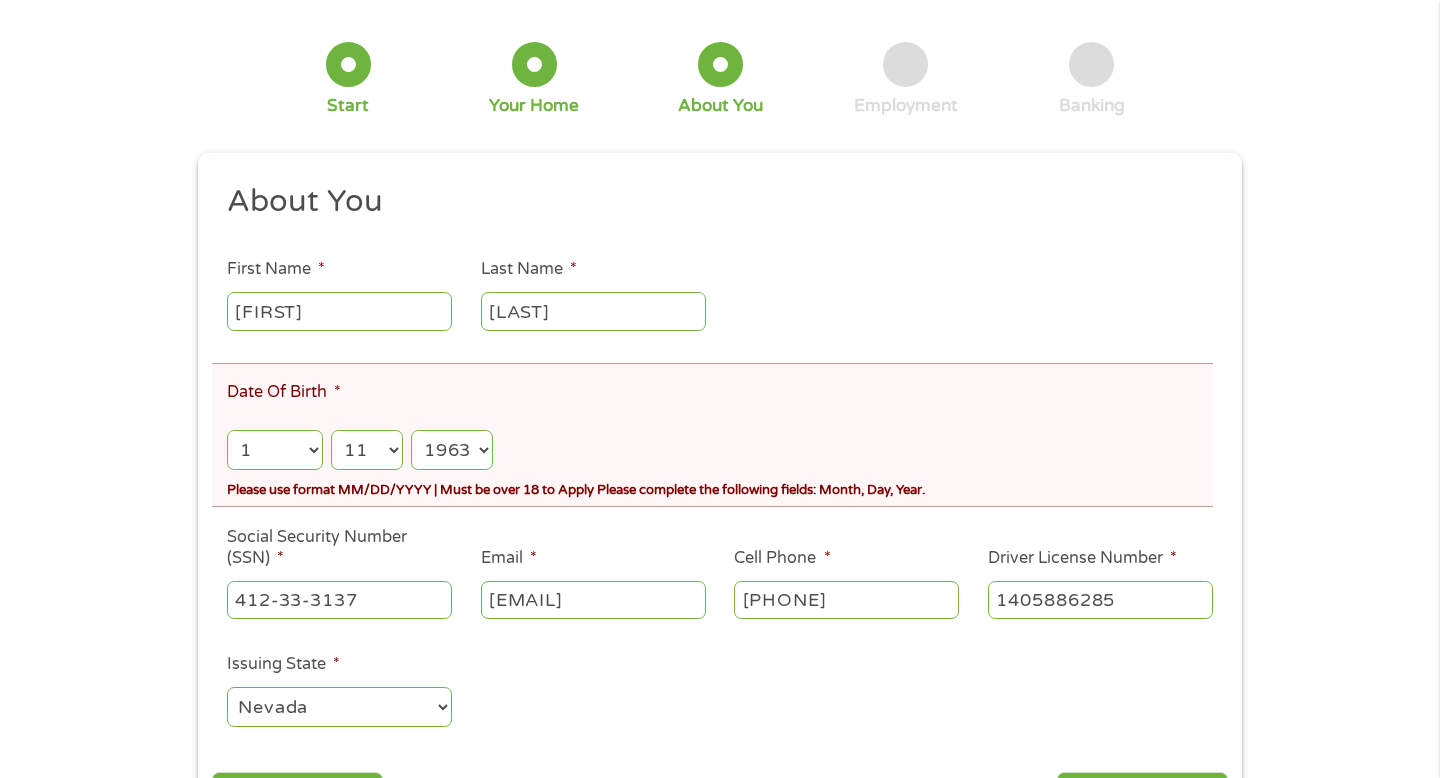 click on "Month 1 2 3 4 5 6 7 8 9 10 11 12" at bounding box center (275, 450) 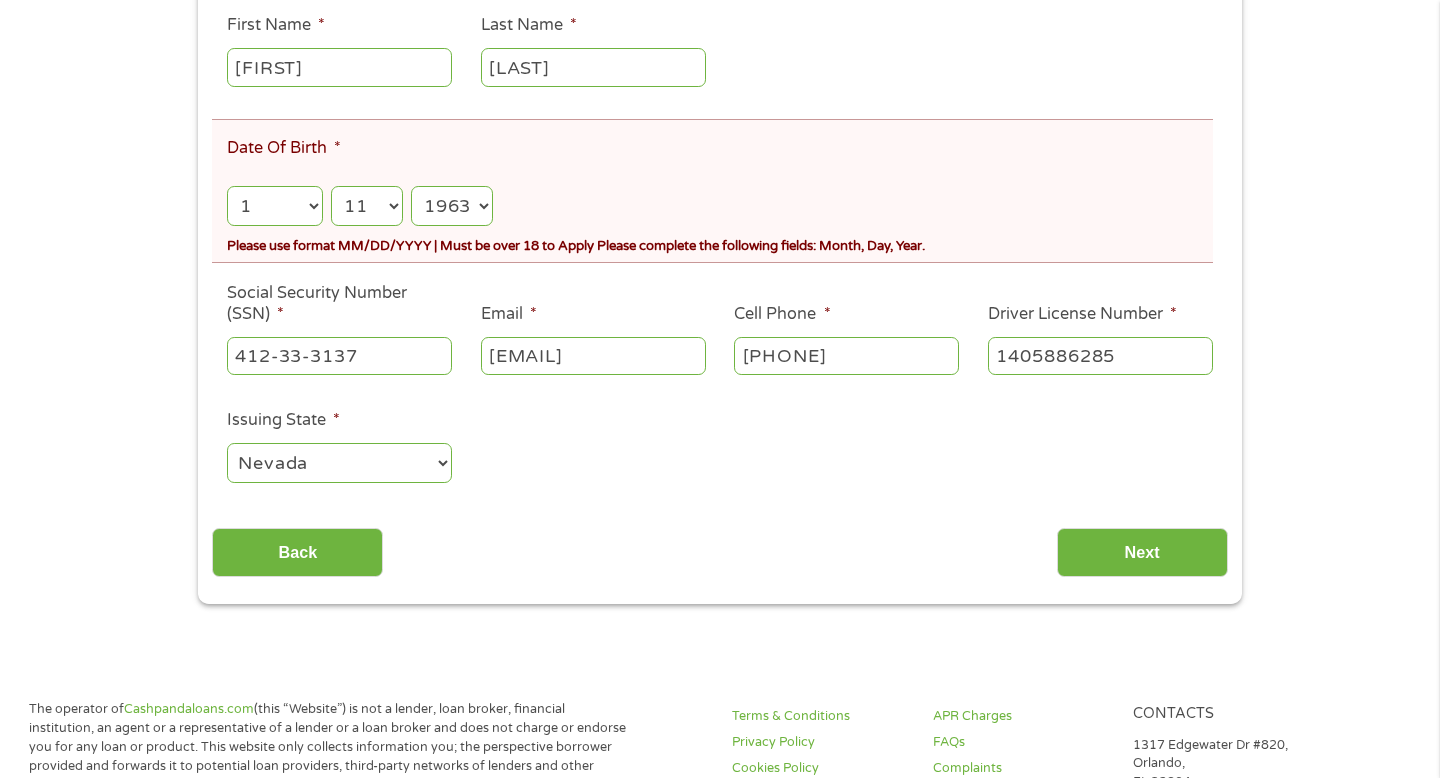 scroll, scrollTop: 406, scrollLeft: 0, axis: vertical 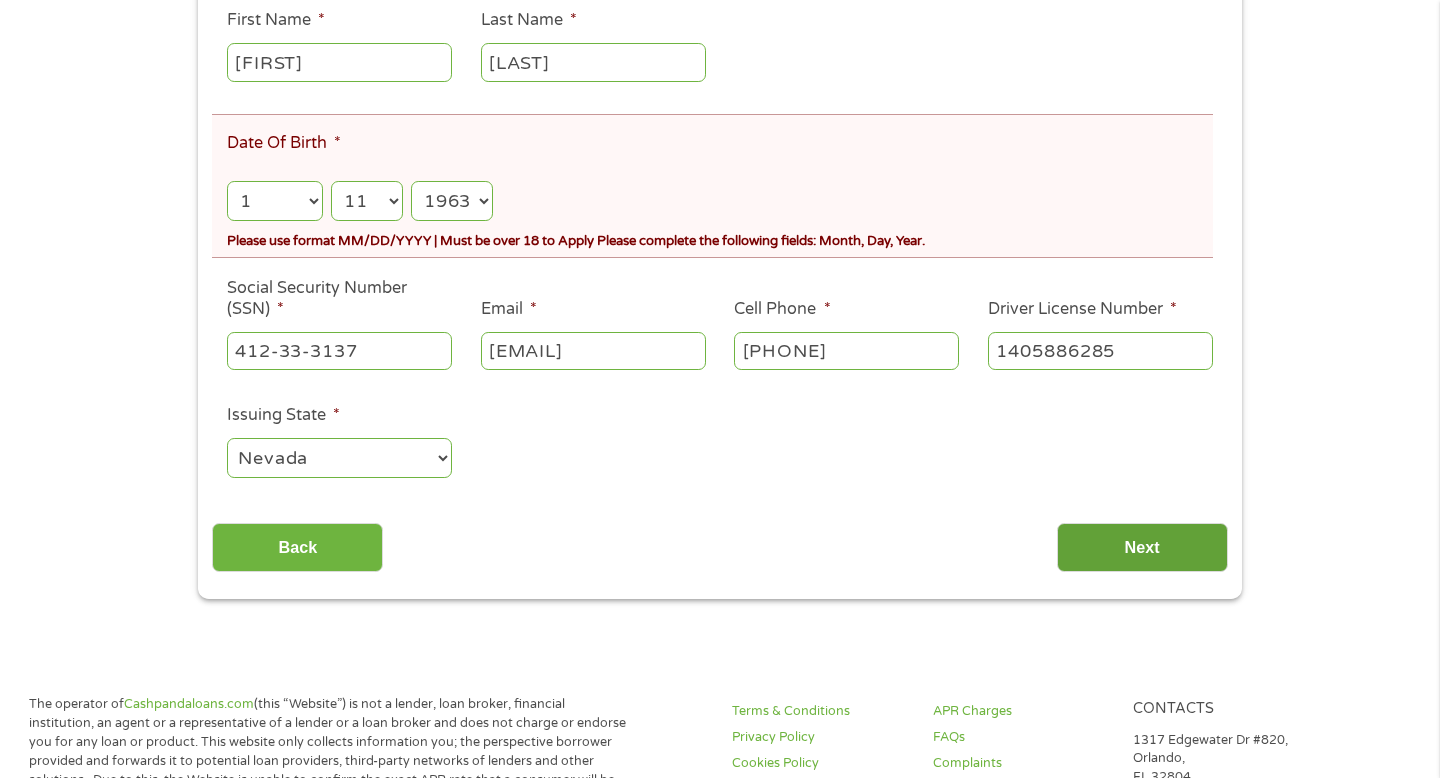 click on "Next" at bounding box center (1142, 547) 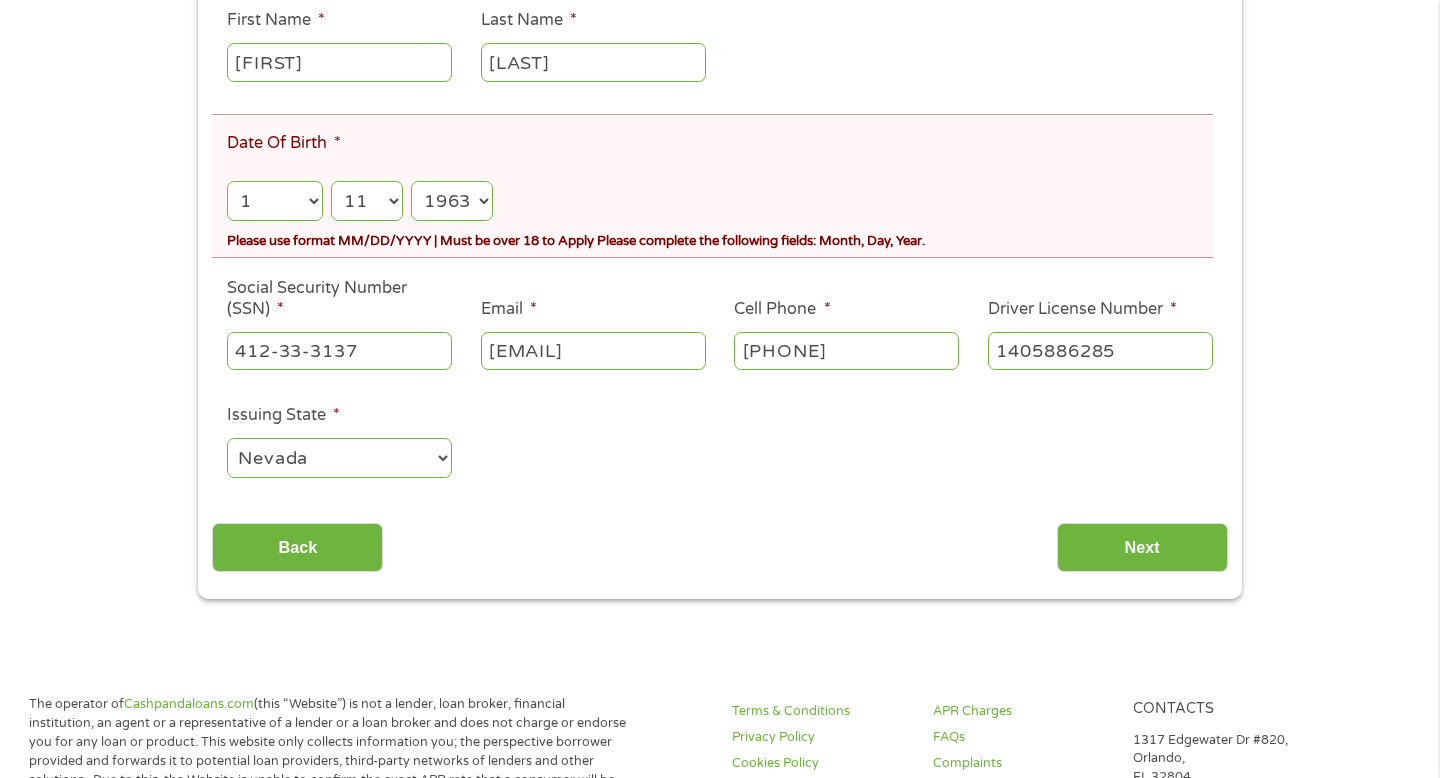 scroll, scrollTop: 0, scrollLeft: 0, axis: both 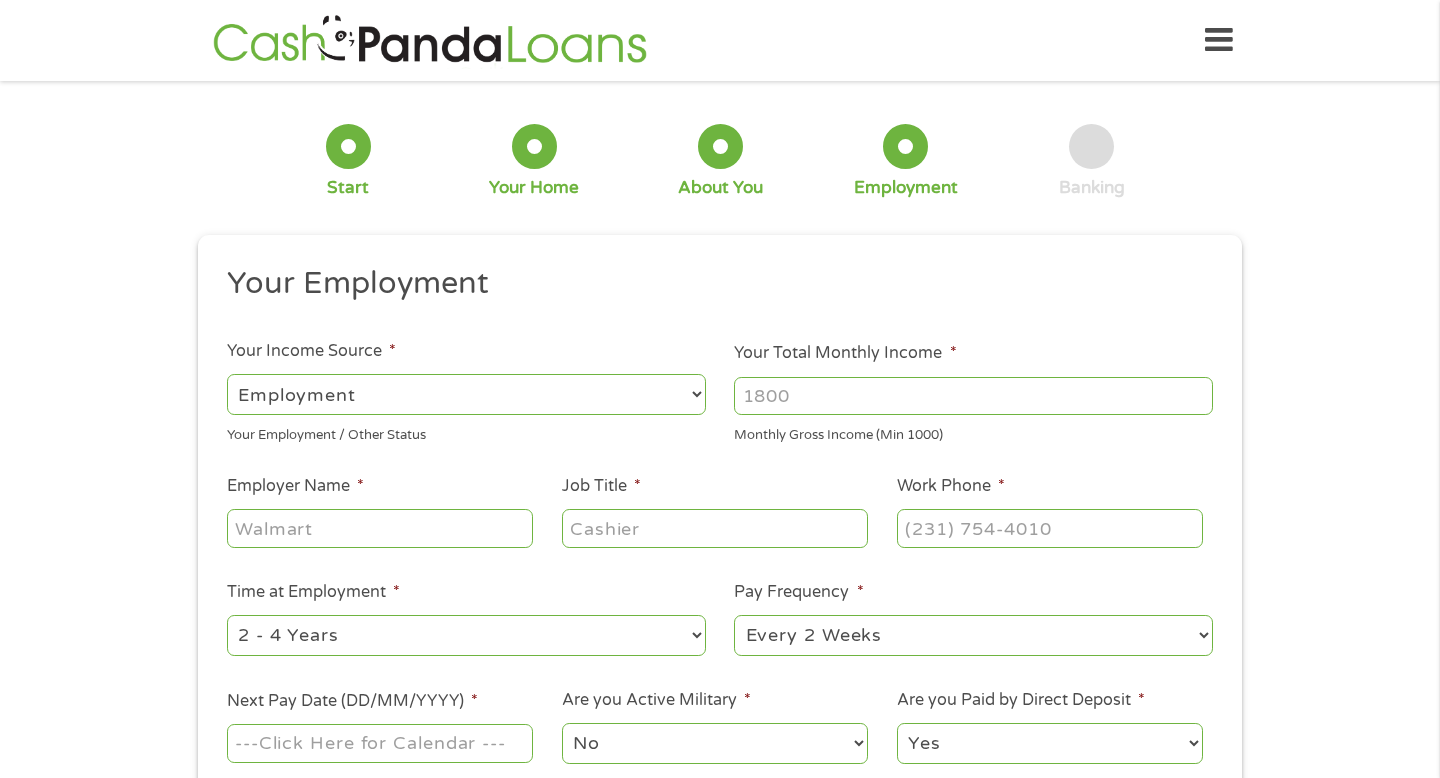 click on "--- Choose one --- Employment Self Employed Benefits" at bounding box center [466, 394] 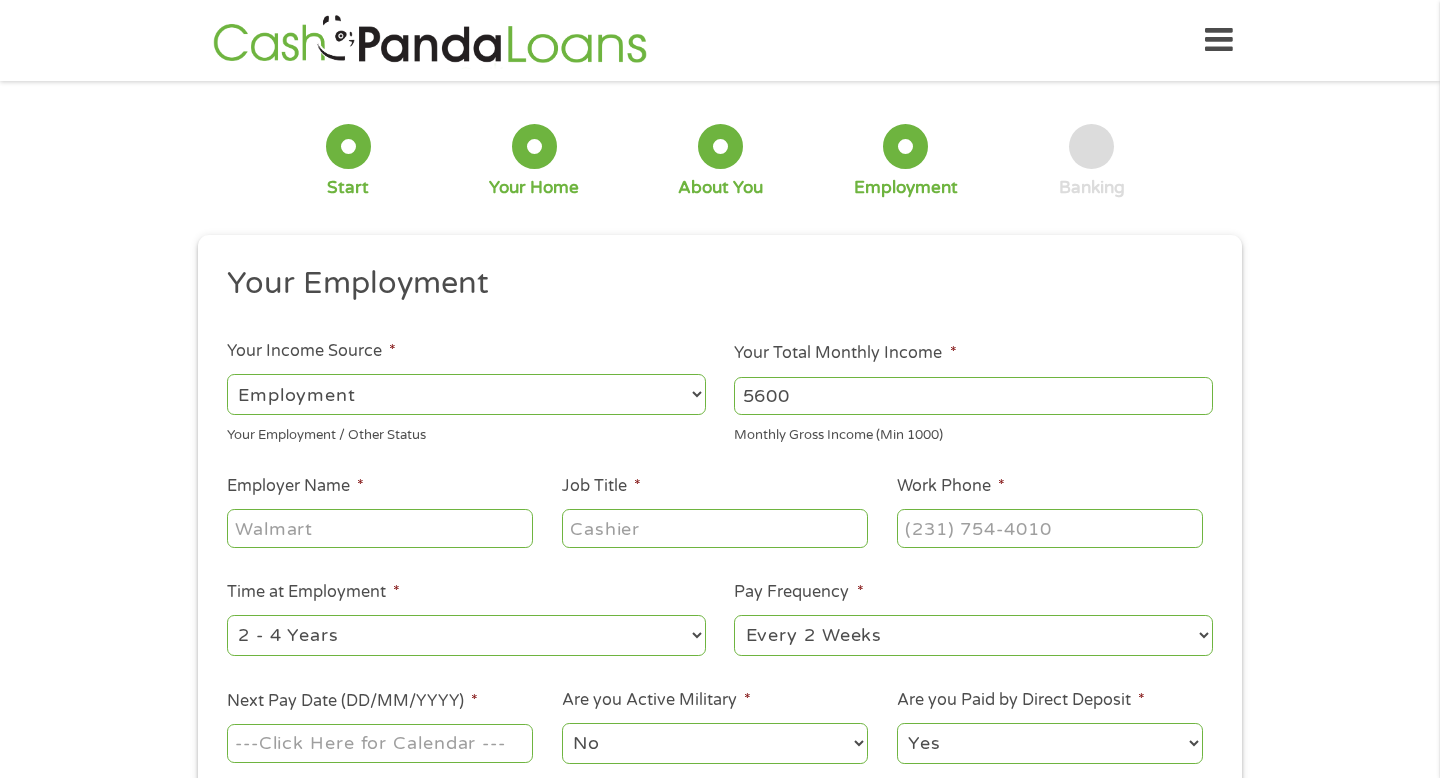 type on "5600" 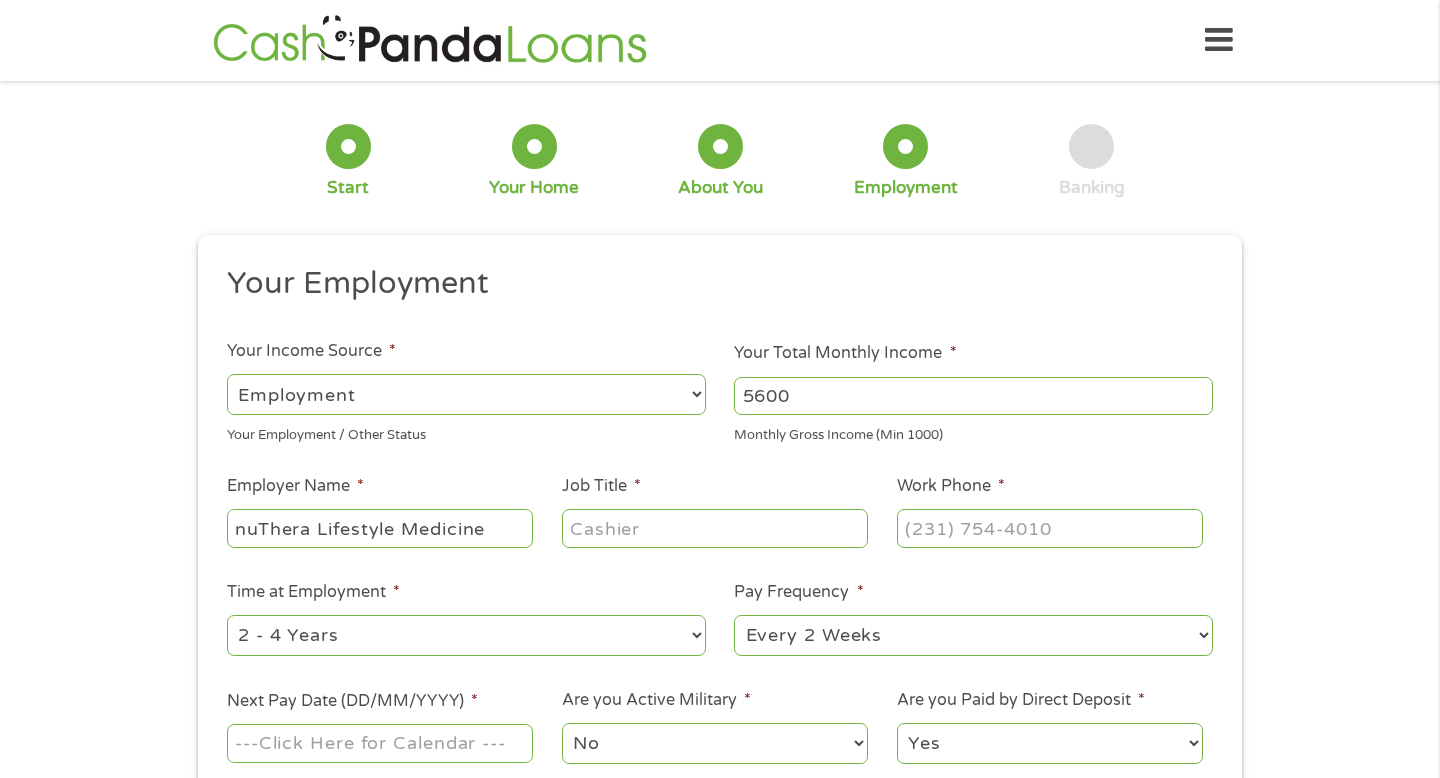 type on "nuThera Lifestyle Medicine" 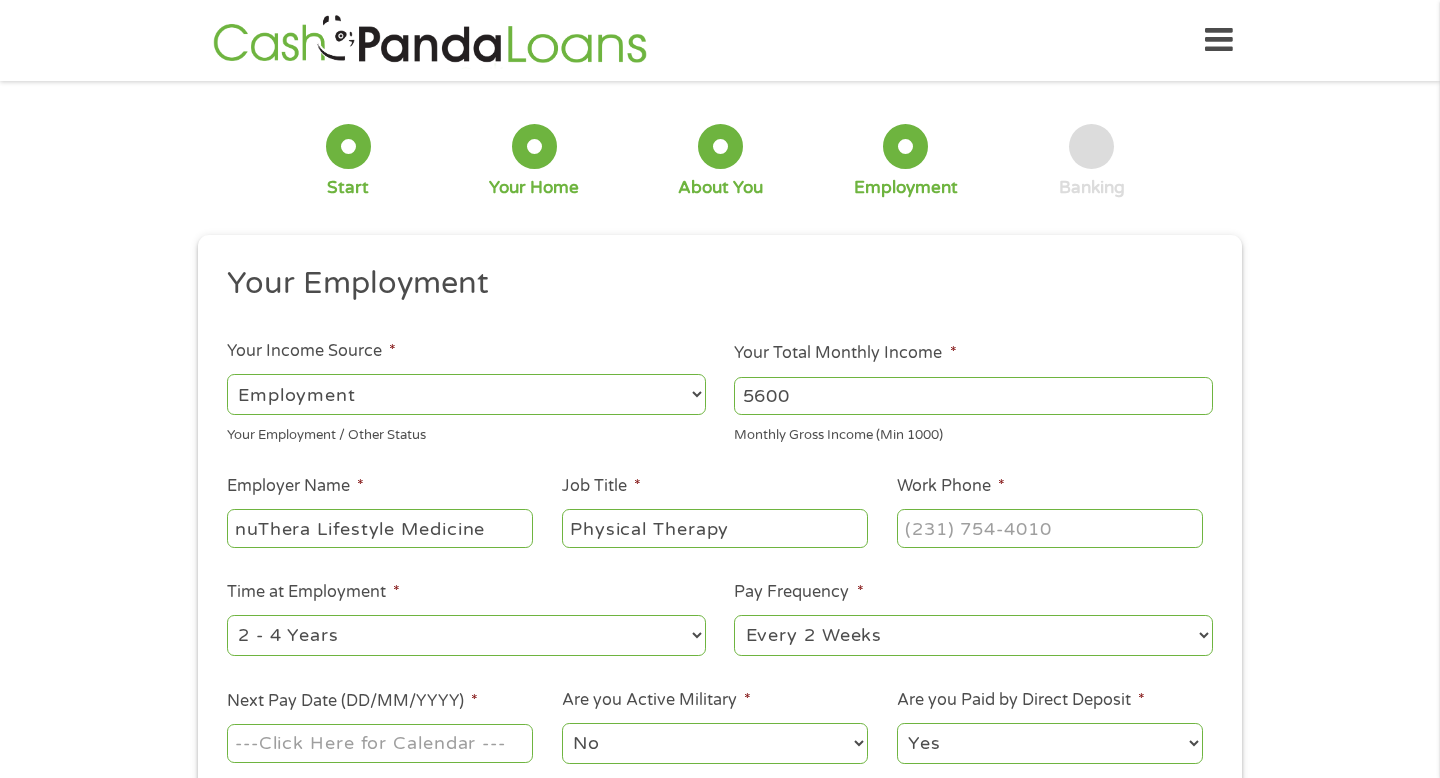 type on "Physical Therapy" 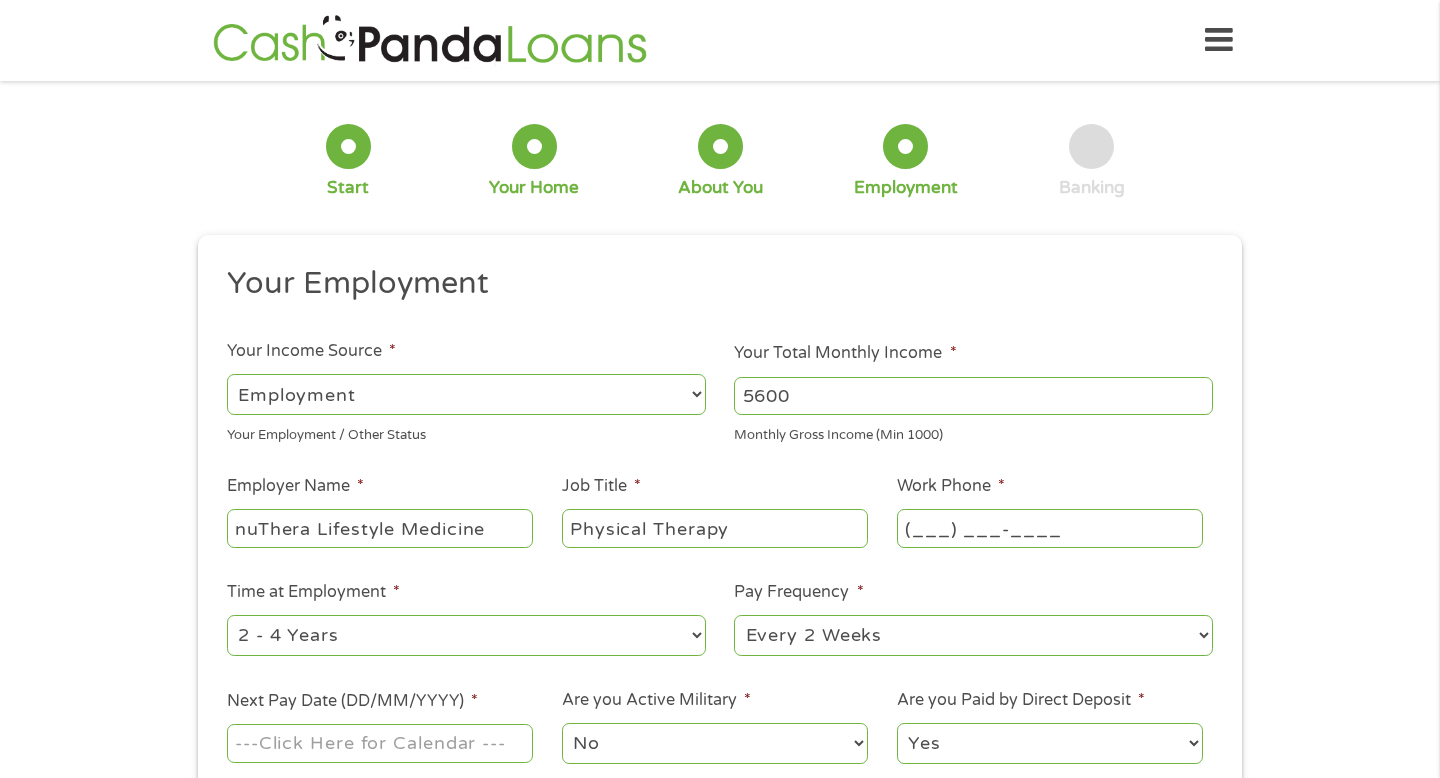 click on "(___) ___-____" at bounding box center (1050, 528) 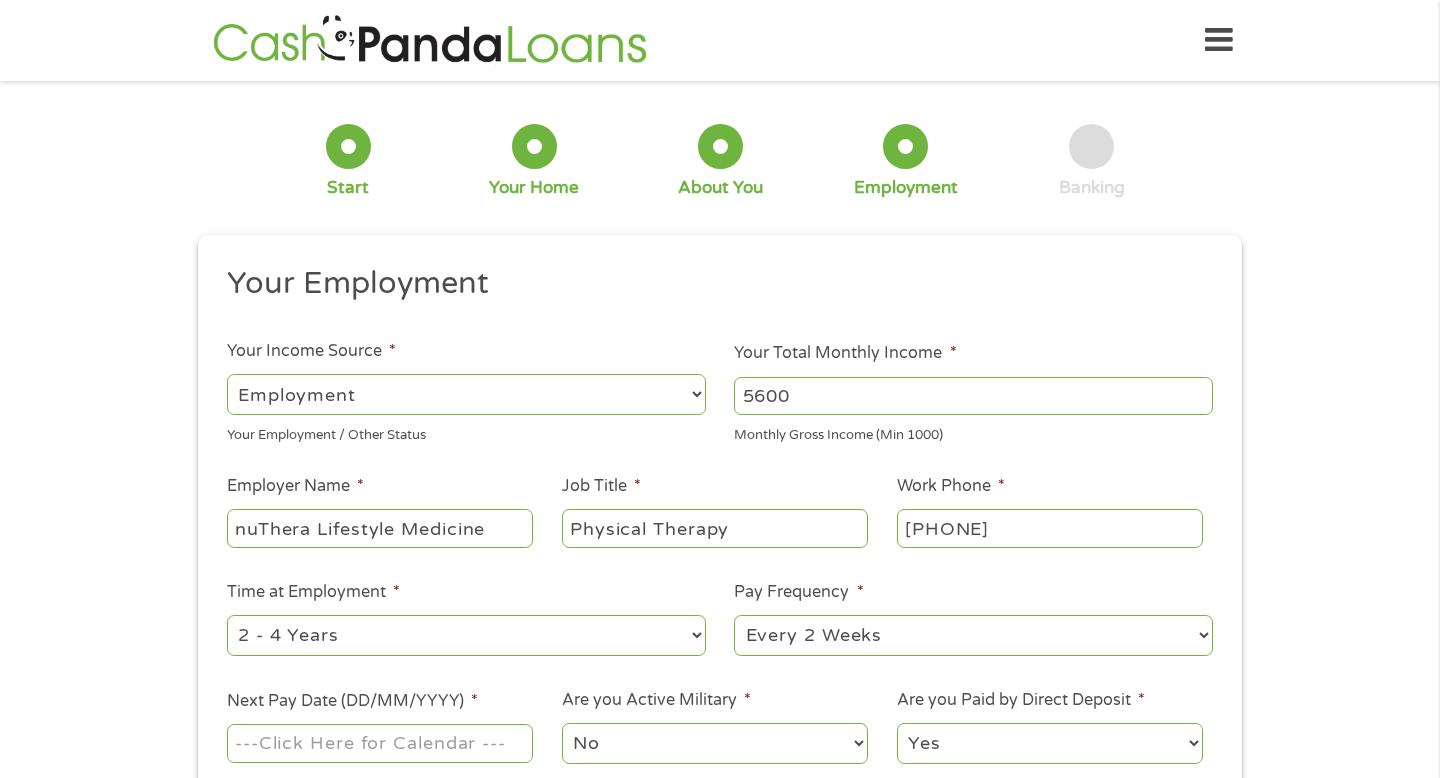 type on "[PHONE]" 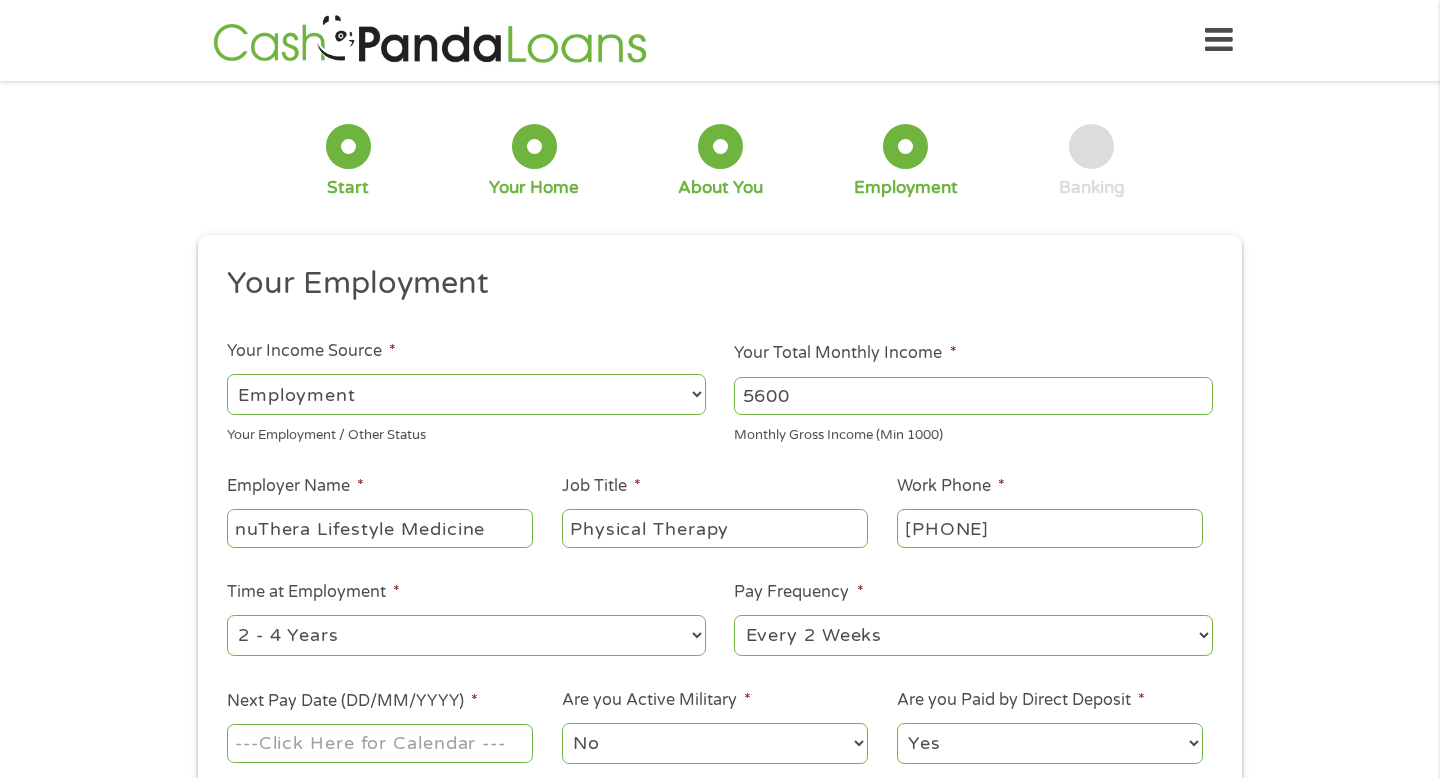 click on "--- Choose one --- 1 Year or less 1 - 2 Years 2 - 4 Years Over 4 Years" at bounding box center (466, 635) 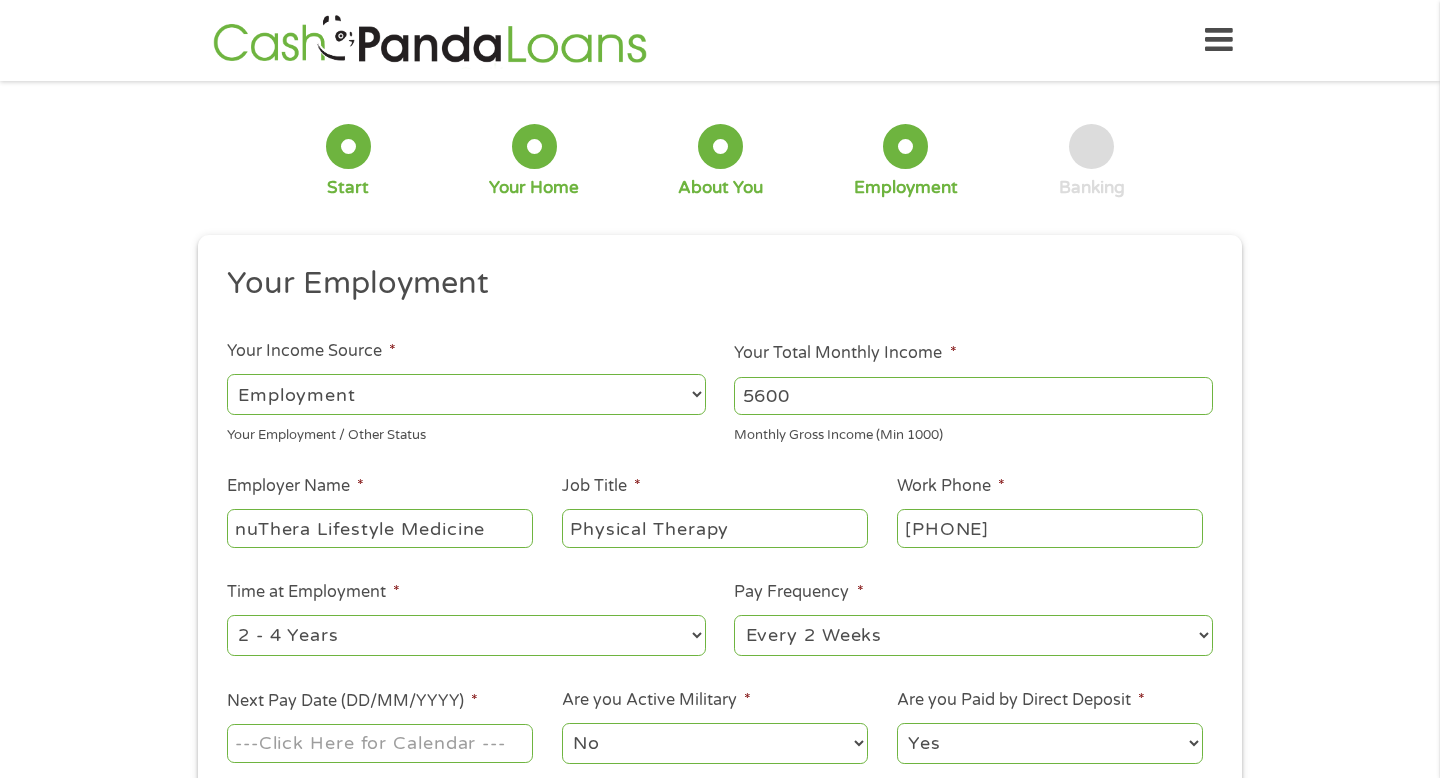 select on "12months" 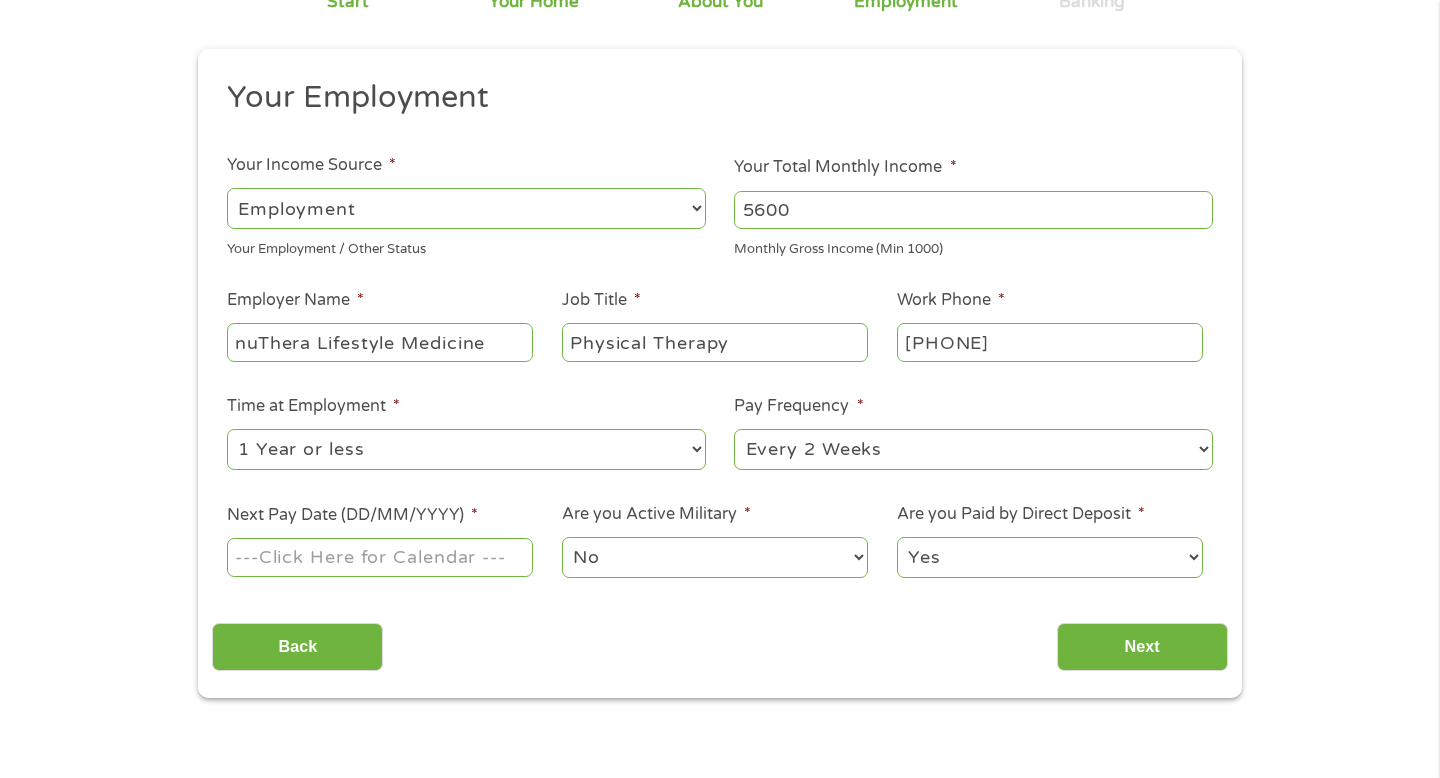 scroll, scrollTop: 208, scrollLeft: 0, axis: vertical 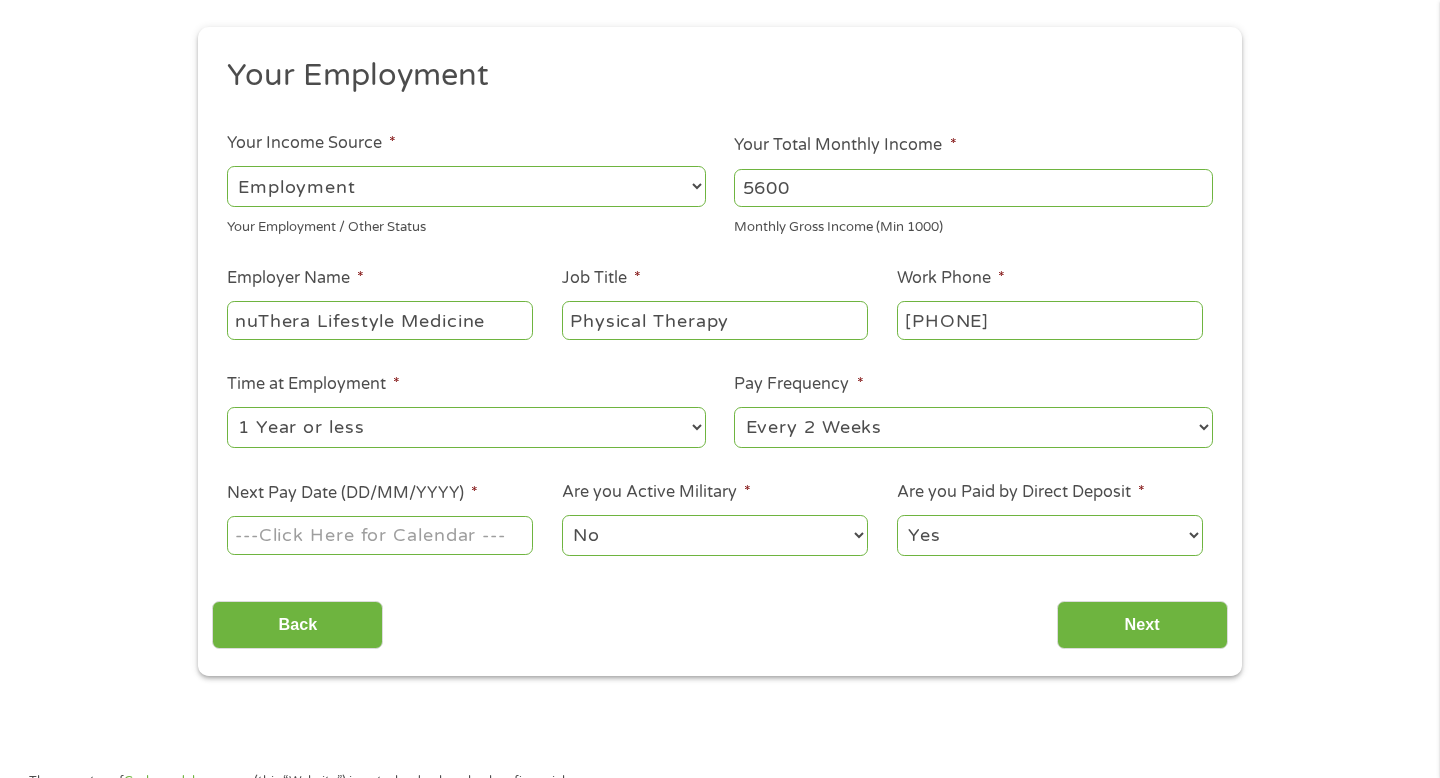 click on "Next Pay Date (DD/MM/YYYY) *" at bounding box center [380, 535] 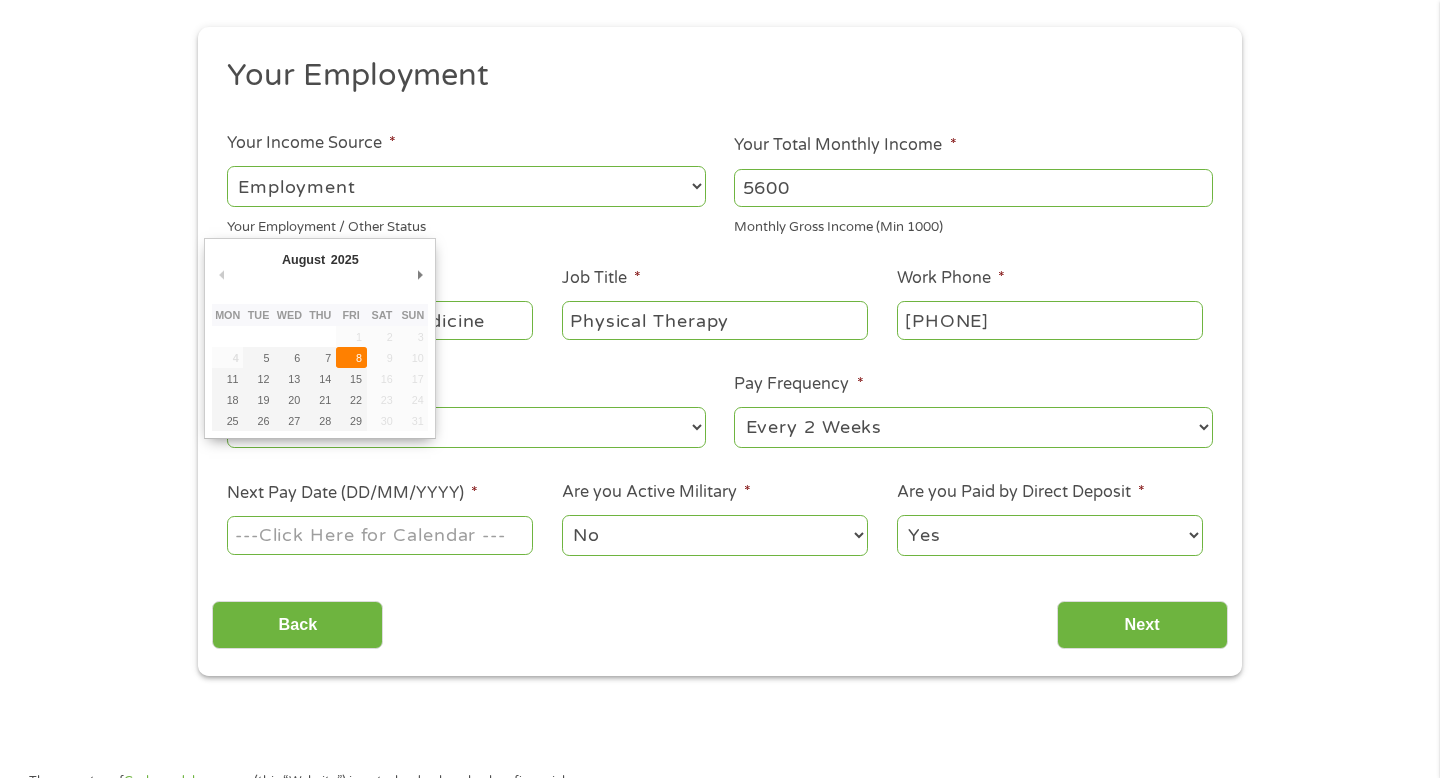 type on "08/08/2025" 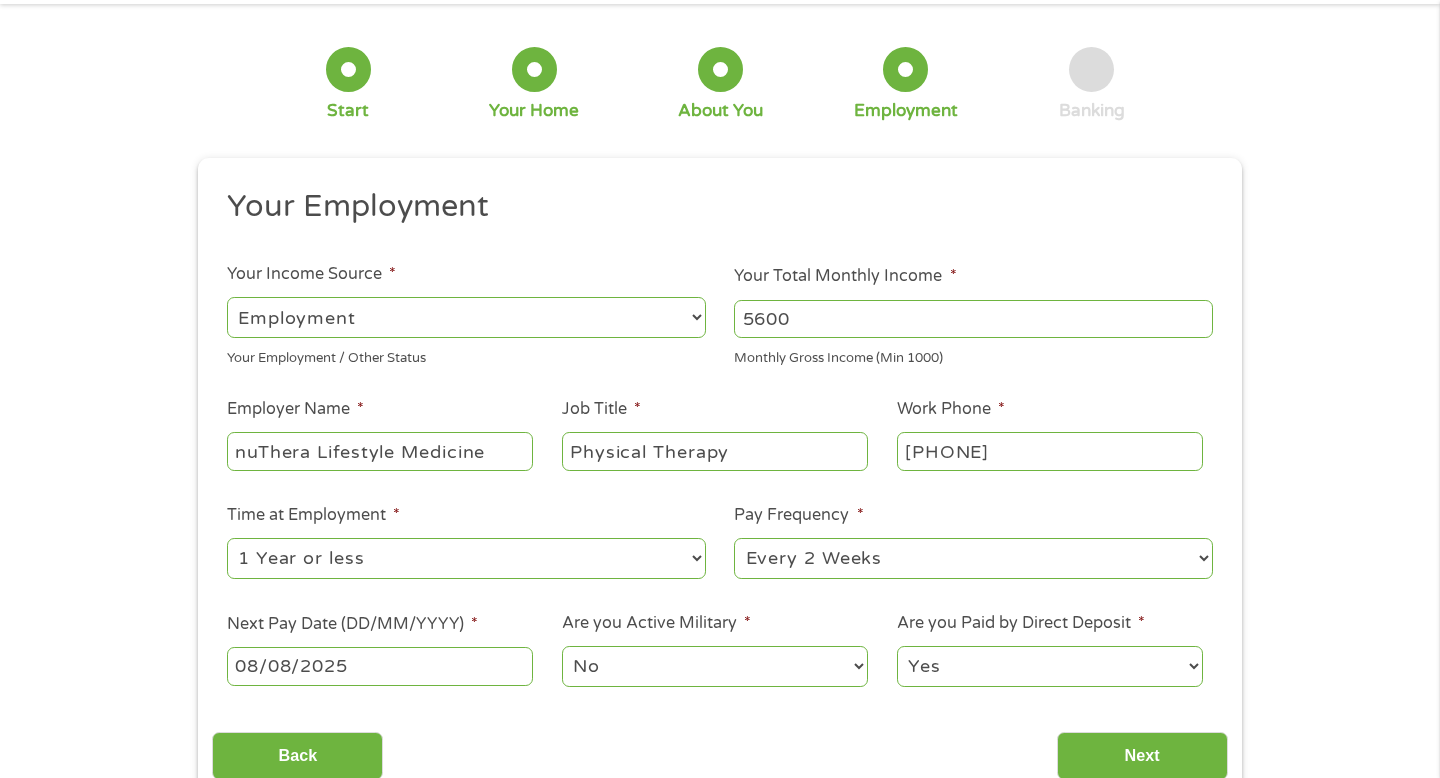 scroll, scrollTop: 83, scrollLeft: 0, axis: vertical 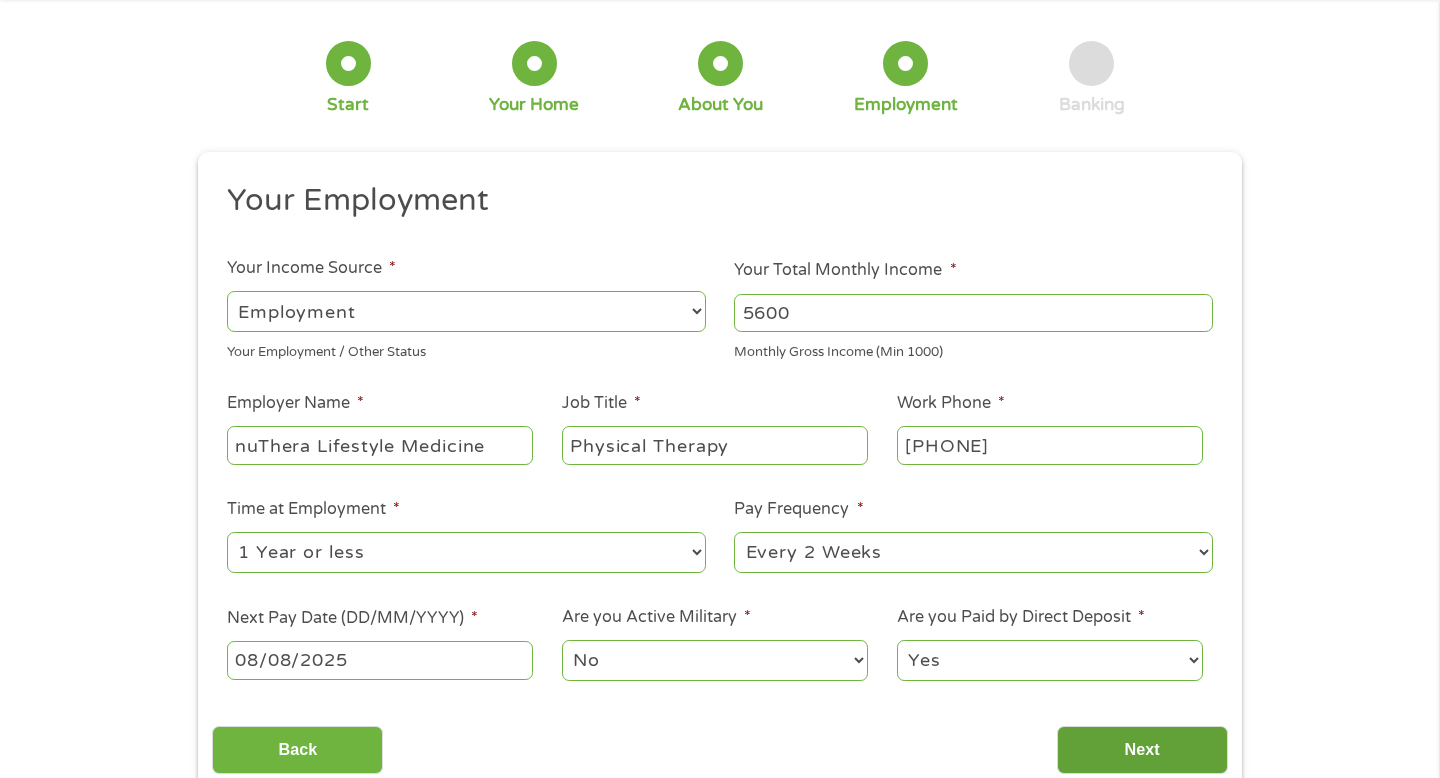 click on "Next" at bounding box center [1142, 750] 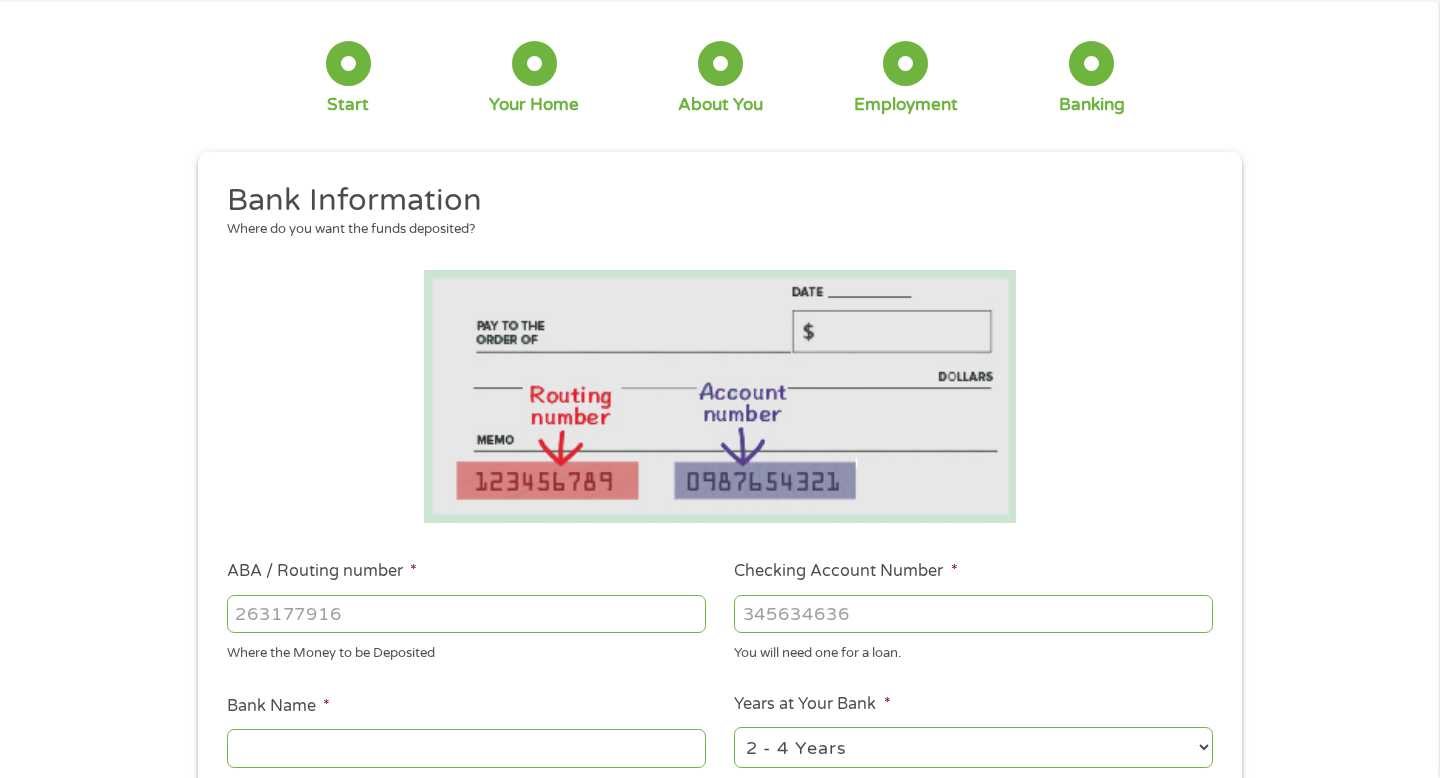 scroll, scrollTop: 0, scrollLeft: 0, axis: both 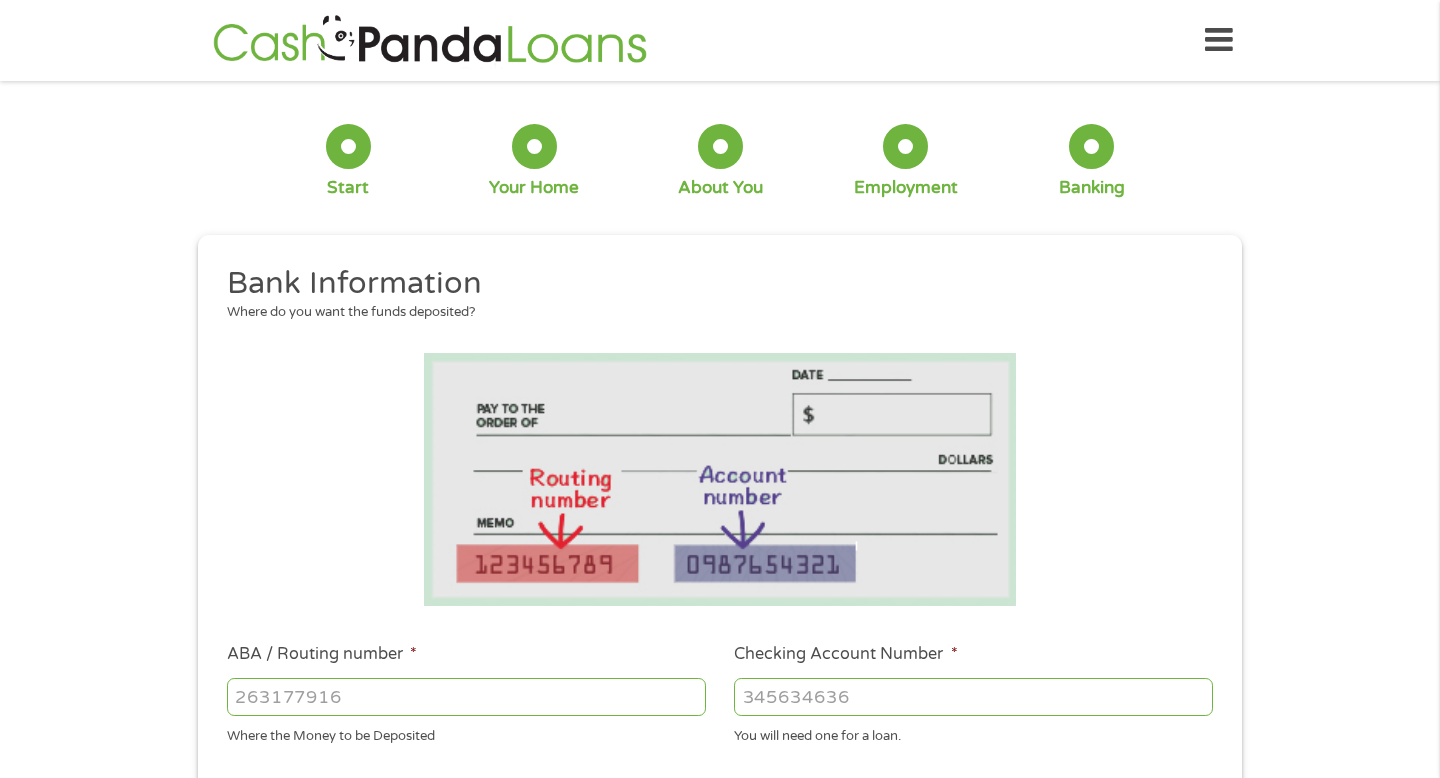 click on "ABA / Routing number *" at bounding box center [466, 697] 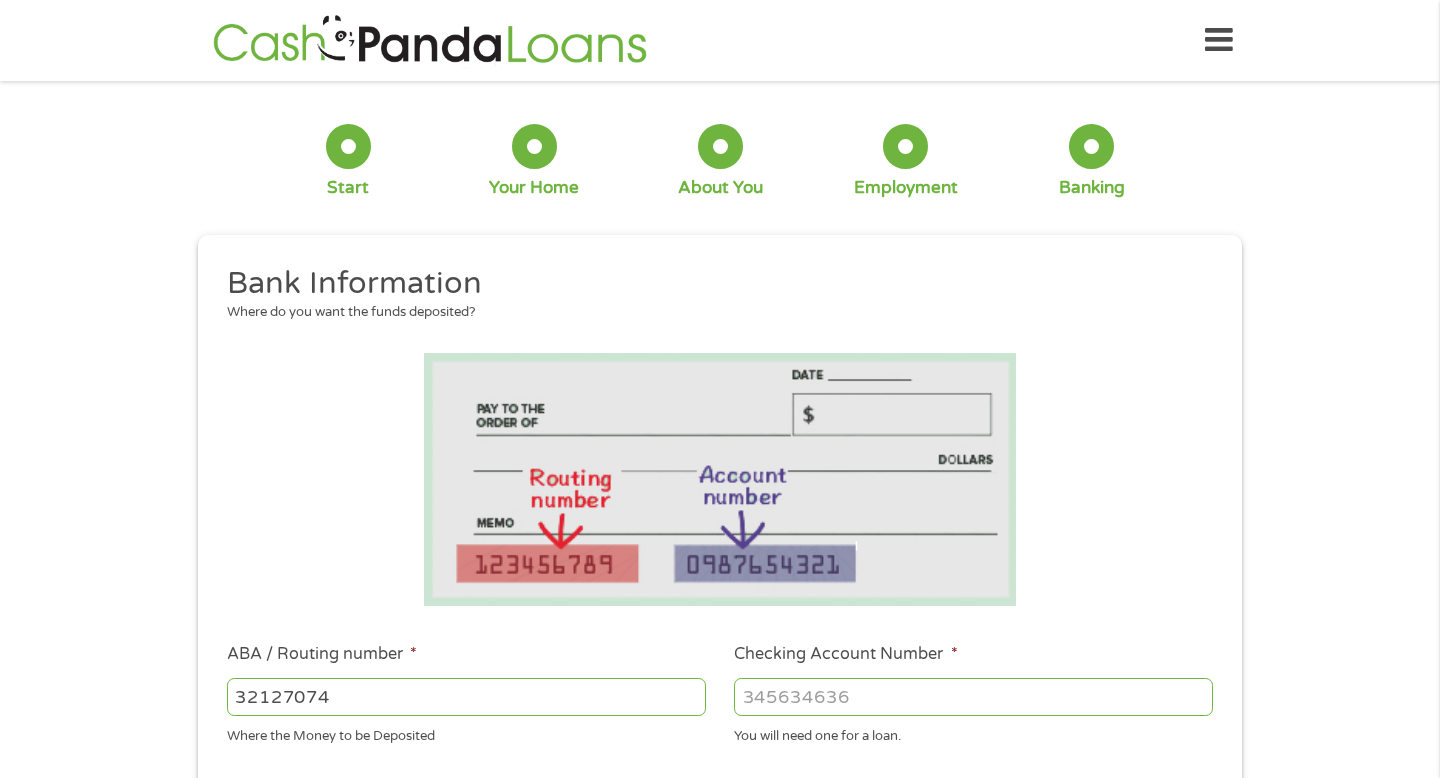 type on "321270742" 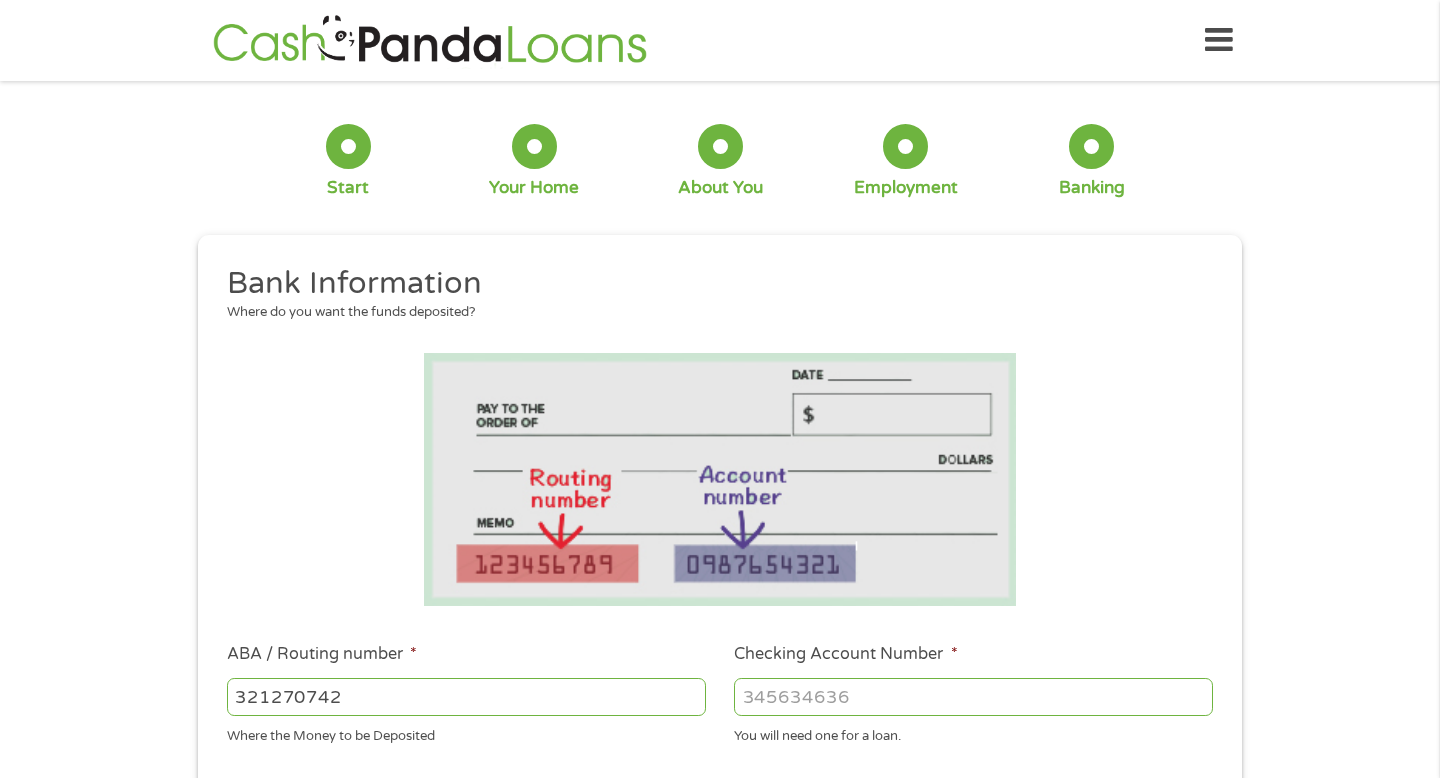 type on "WELLS FARGO BANK NA NEVADA" 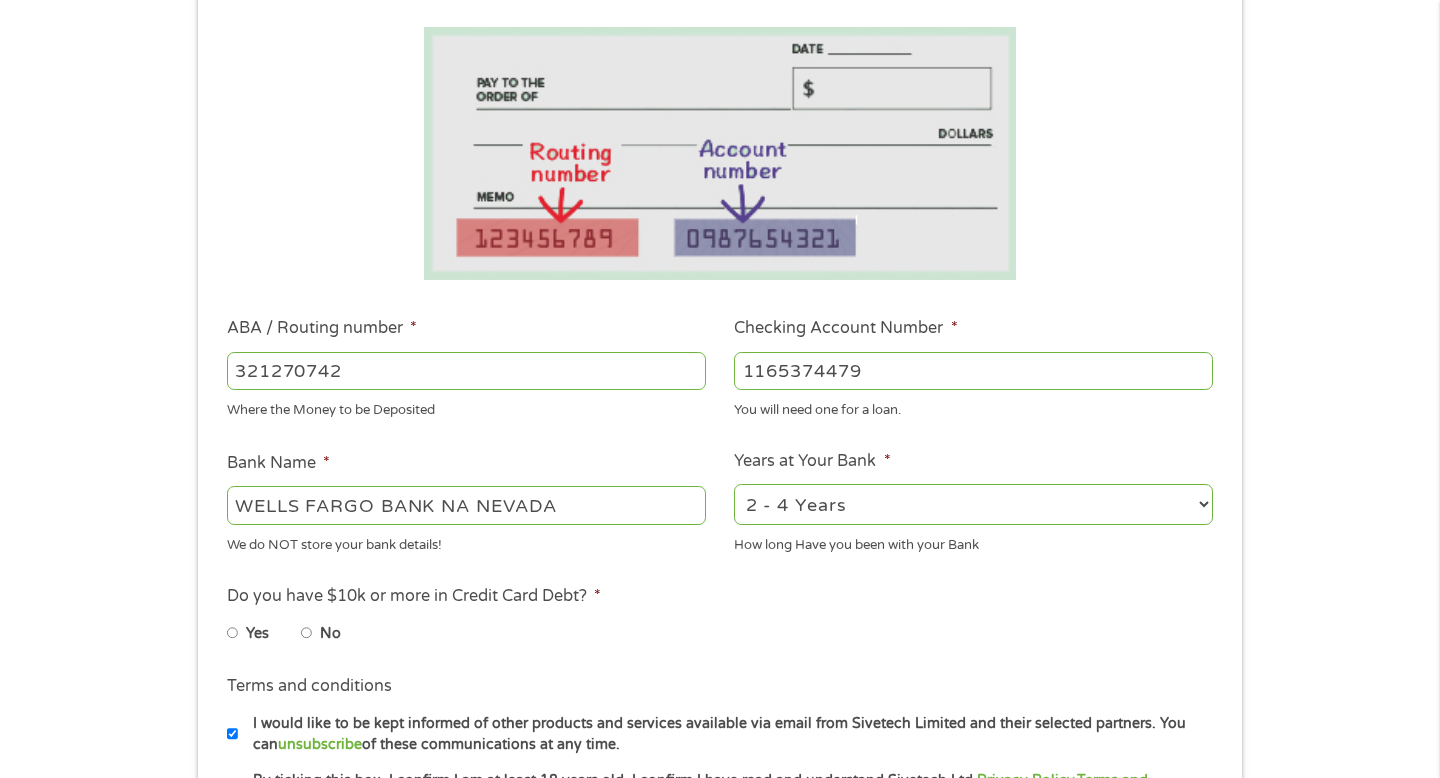 scroll, scrollTop: 341, scrollLeft: 0, axis: vertical 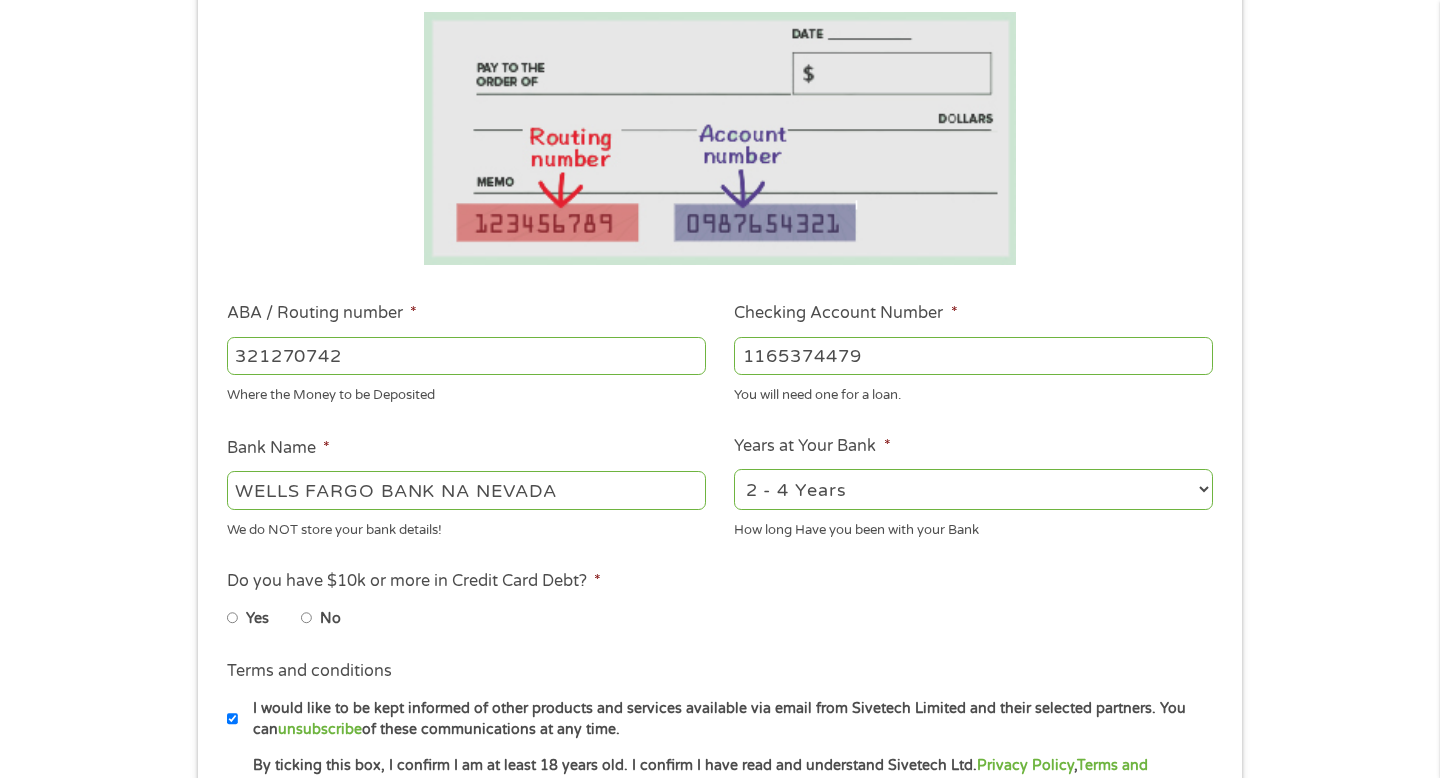 type on "1165374479" 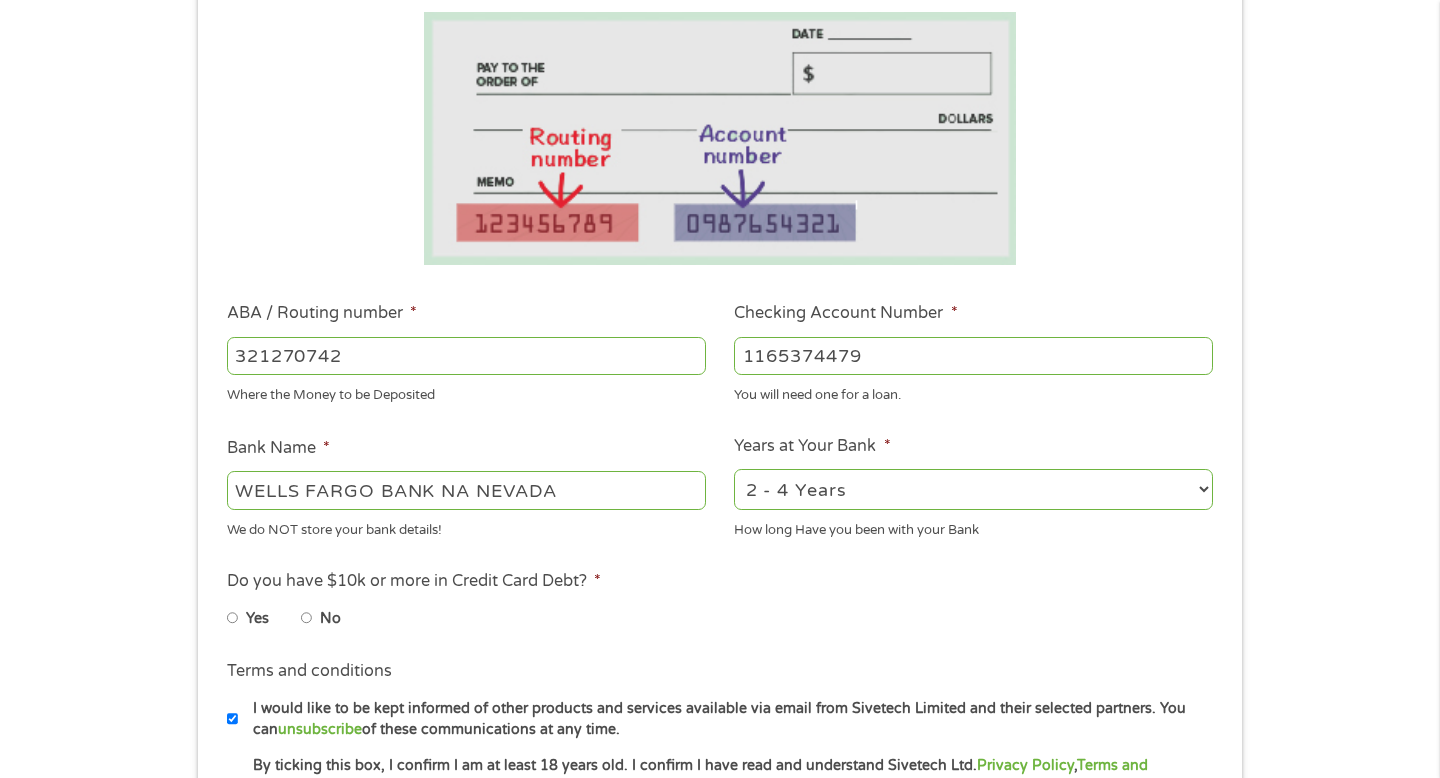 click on "2 - 4 Years 6 - 12 Months 1 - 2 Years Over 4 Years" at bounding box center [973, 489] 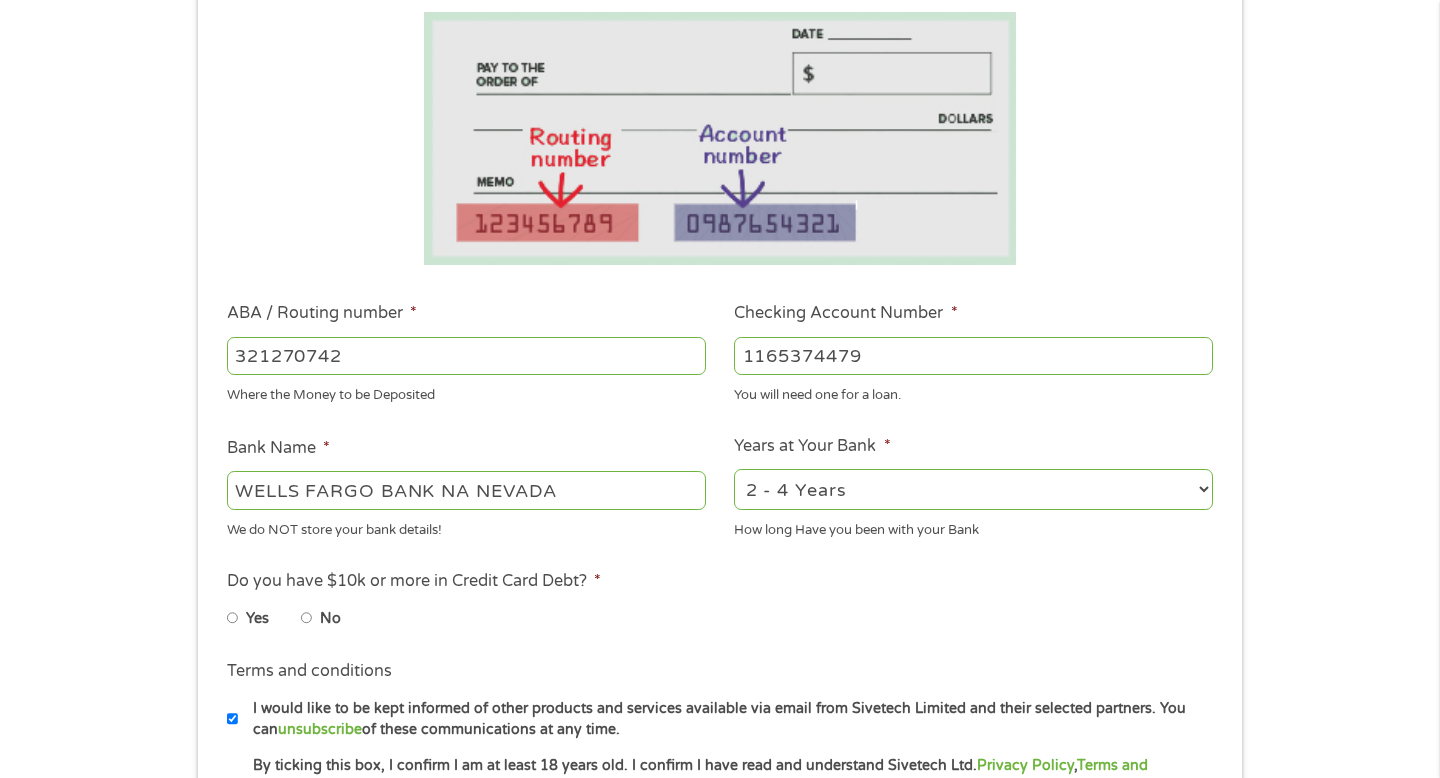 select on "60months" 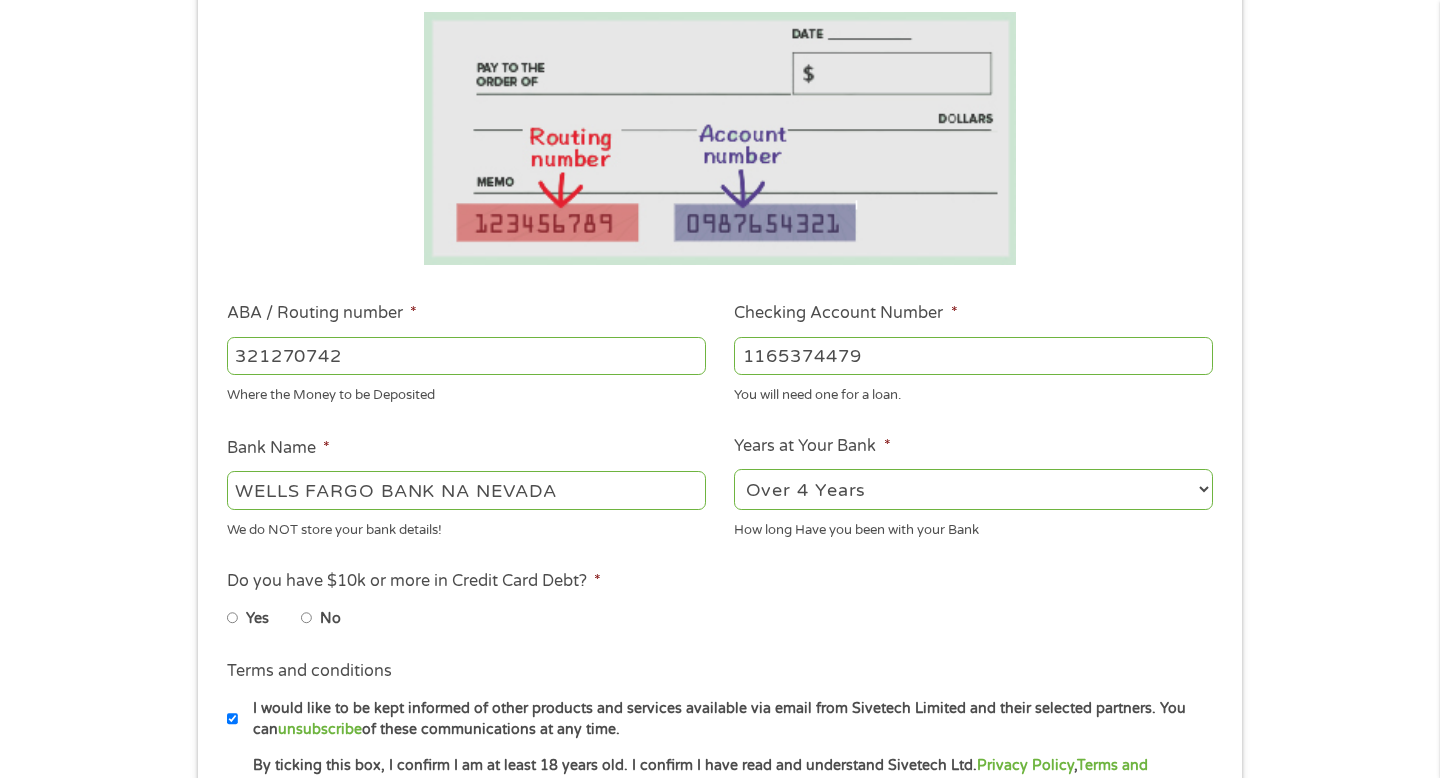 click on "No" at bounding box center (307, 618) 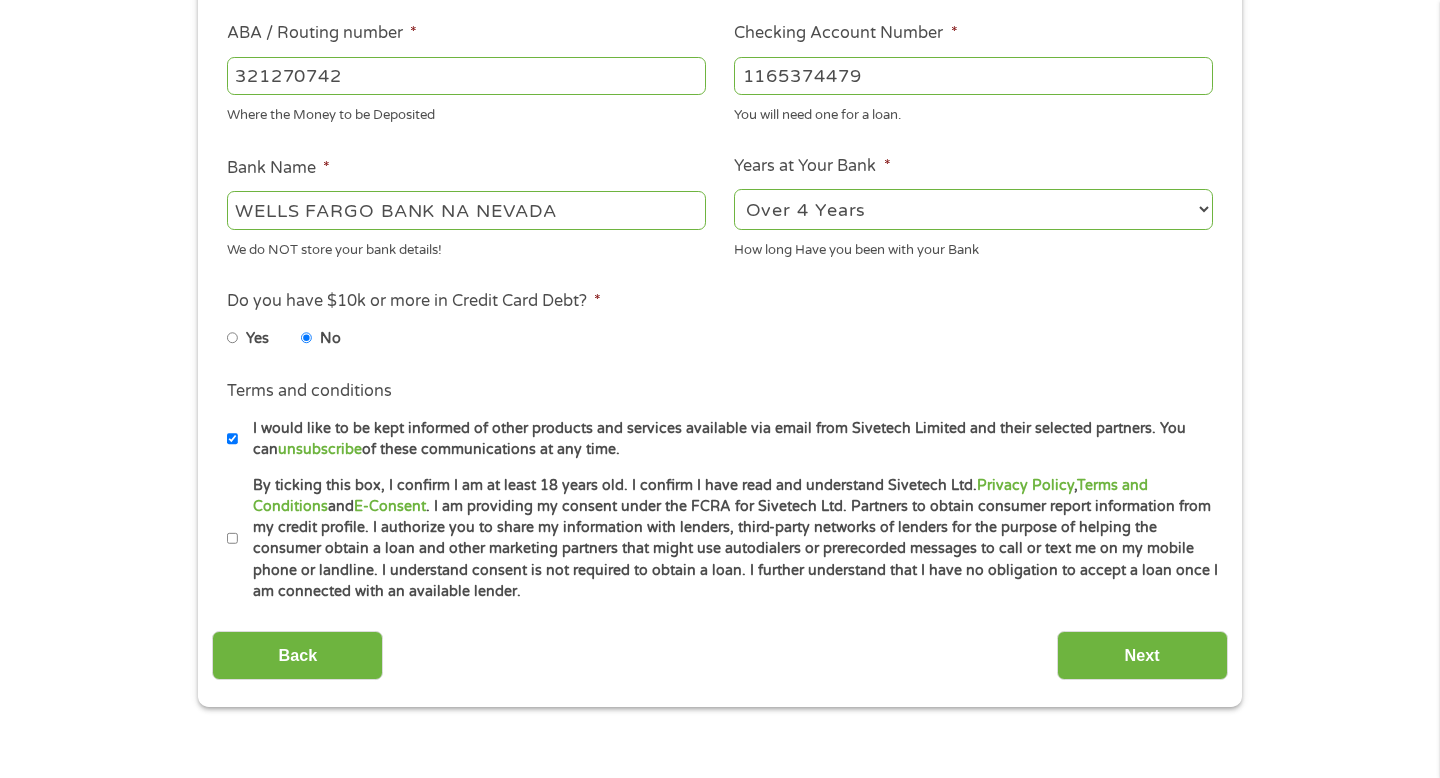 scroll, scrollTop: 624, scrollLeft: 0, axis: vertical 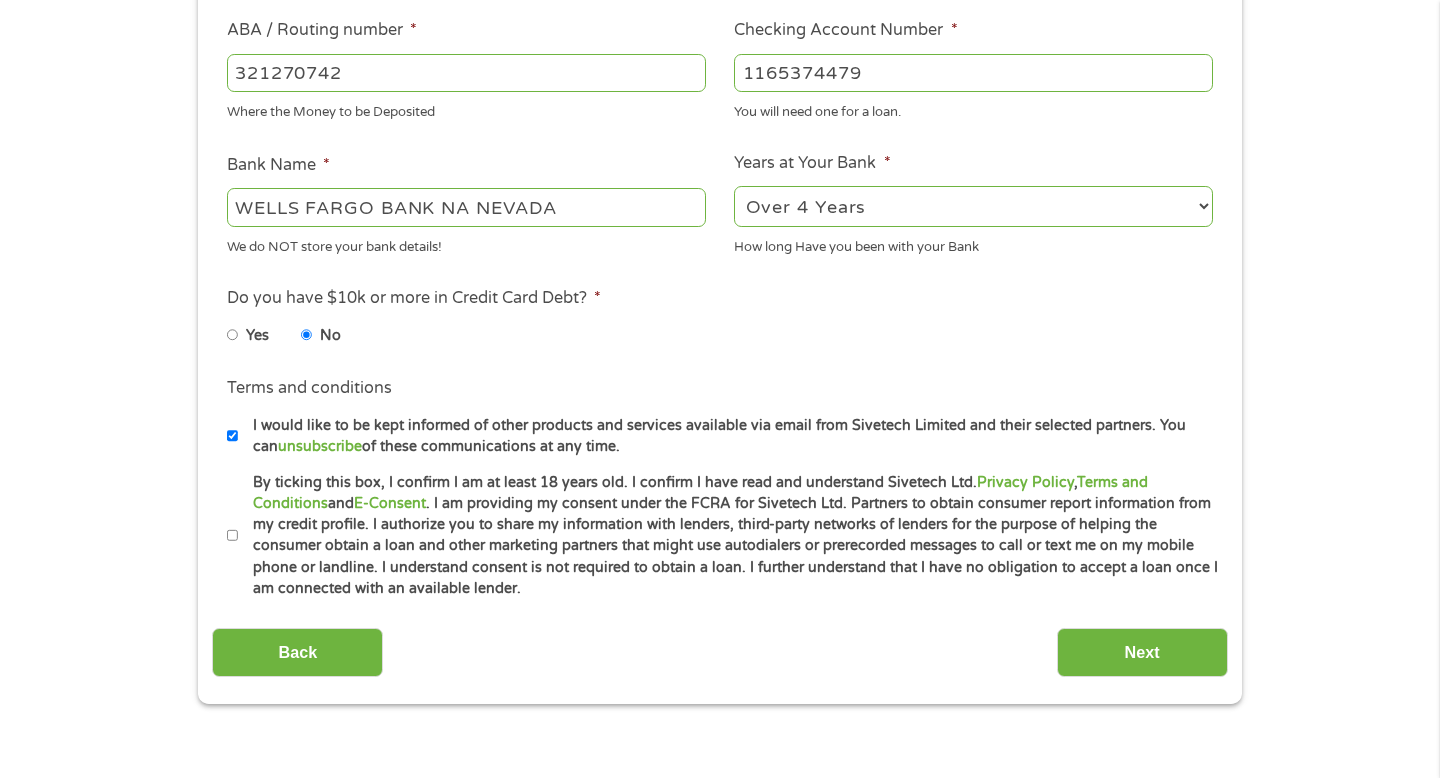 click on "Terms and conditions *
By ticking this box, I confirm I am at least 18 years old. I confirm I have read and understand Sivetech Ltd.  Privacy Policy ,  Terms and Conditions  and  E-Consent . I am providing my consent under the FCRA for Sivetech Ltd. Partners to obtain consumer report information from my credit profile. I authorize you to share my information with lenders, third-party networks of lenders for the purpose of helping the consumer obtain a loan and other marketing partners that might use autodialers or prerecorded messages to call or text me on my mobile phone or landline. I understand consent is not required to obtain a loan. I further understand that I have no obligation to accept a loan once I am connected with an available lender." at bounding box center [719, 536] 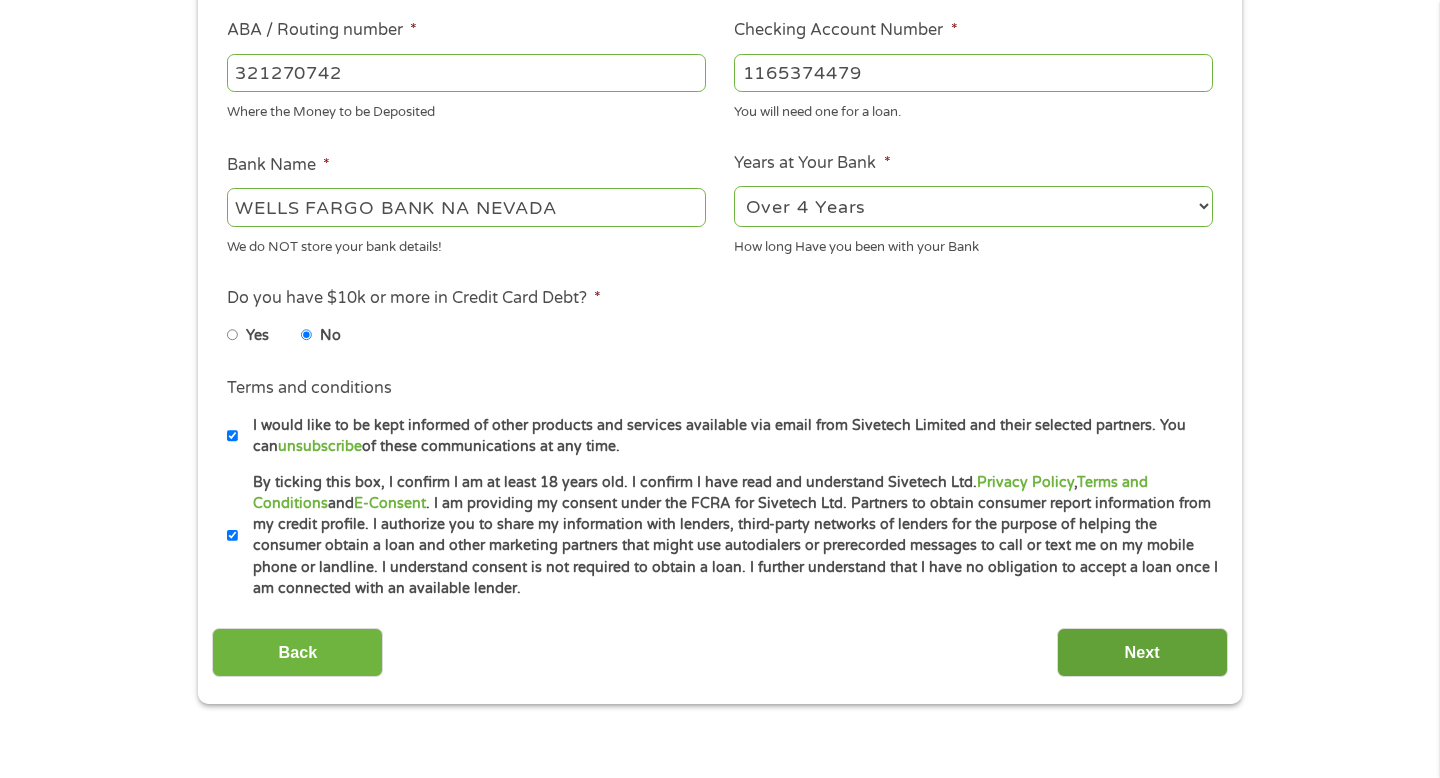 click on "Next" at bounding box center (1142, 652) 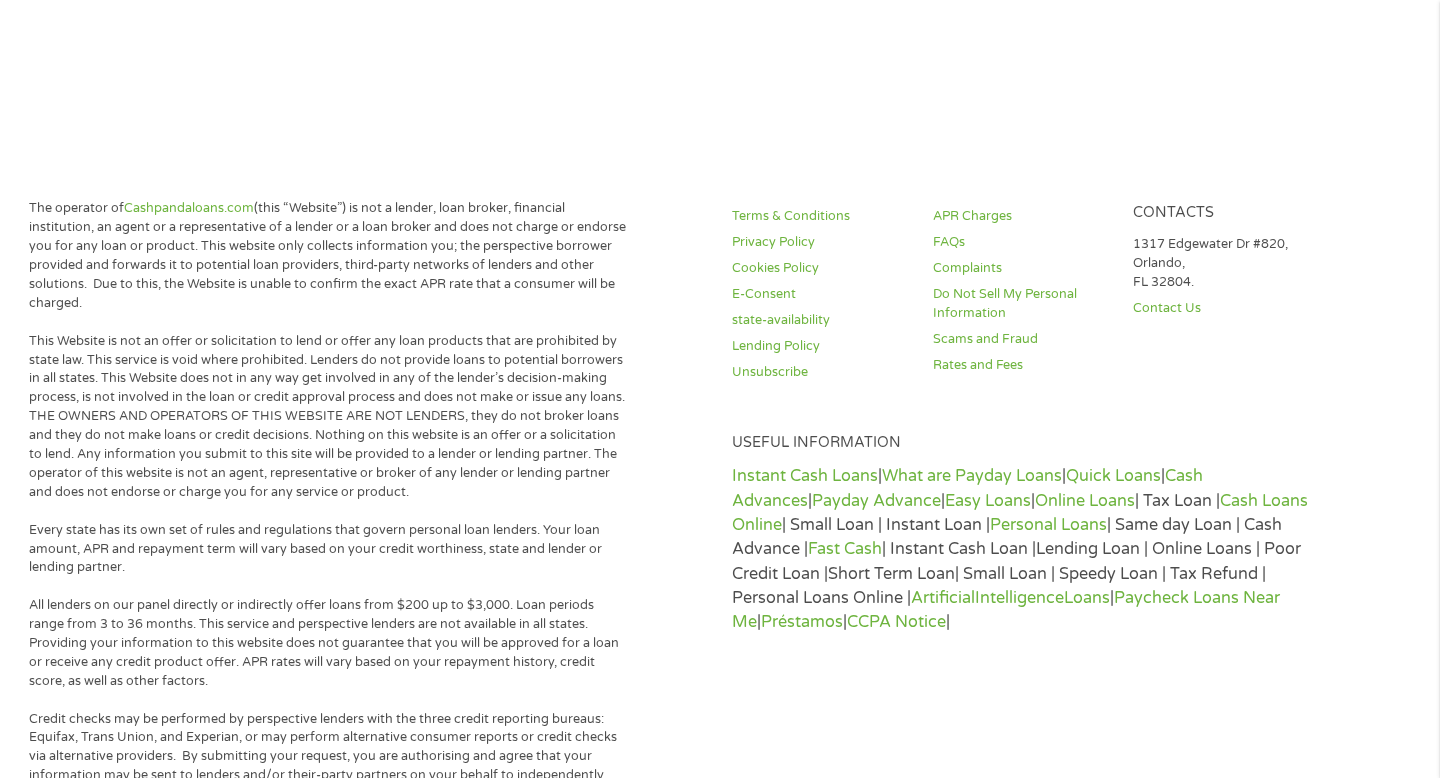 scroll, scrollTop: 0, scrollLeft: 0, axis: both 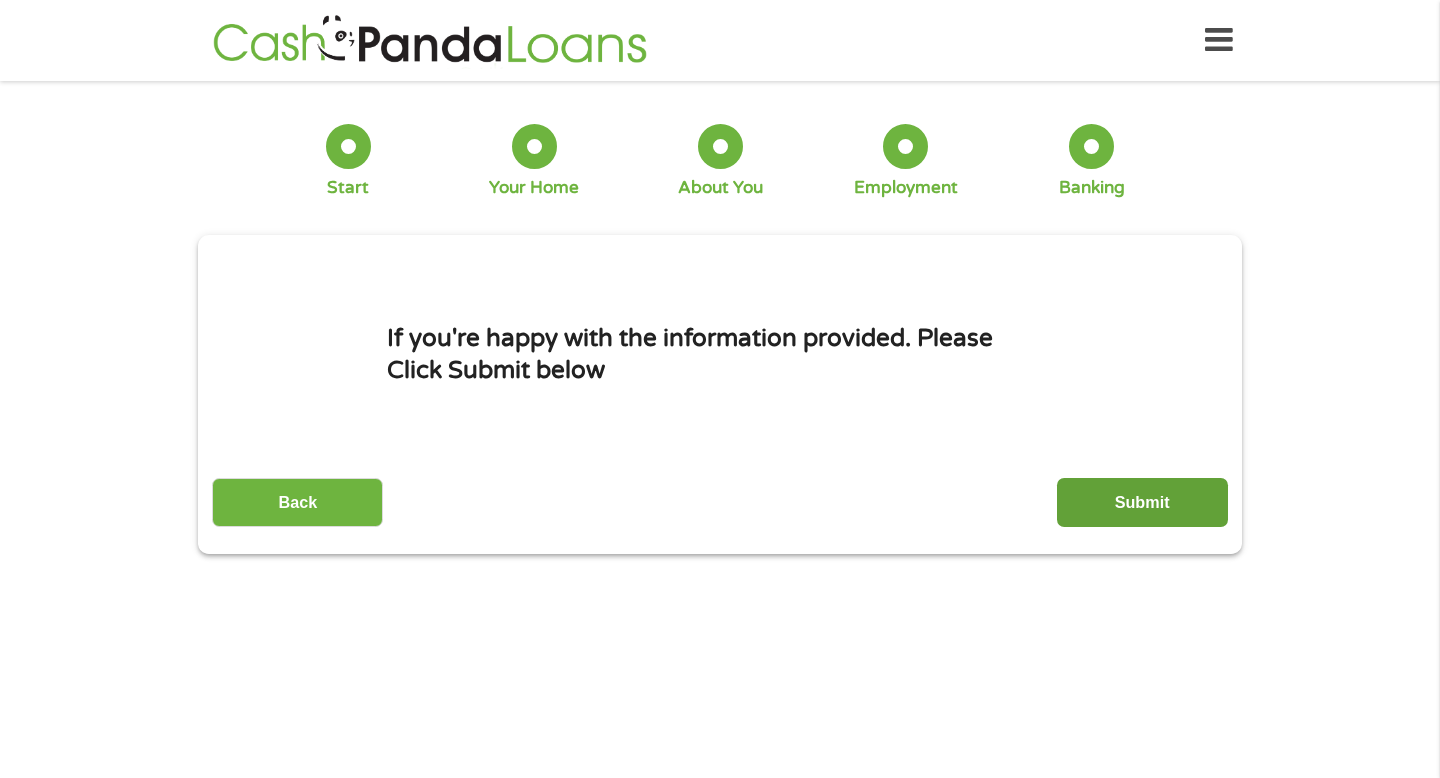 click on "Submit" at bounding box center [1142, 502] 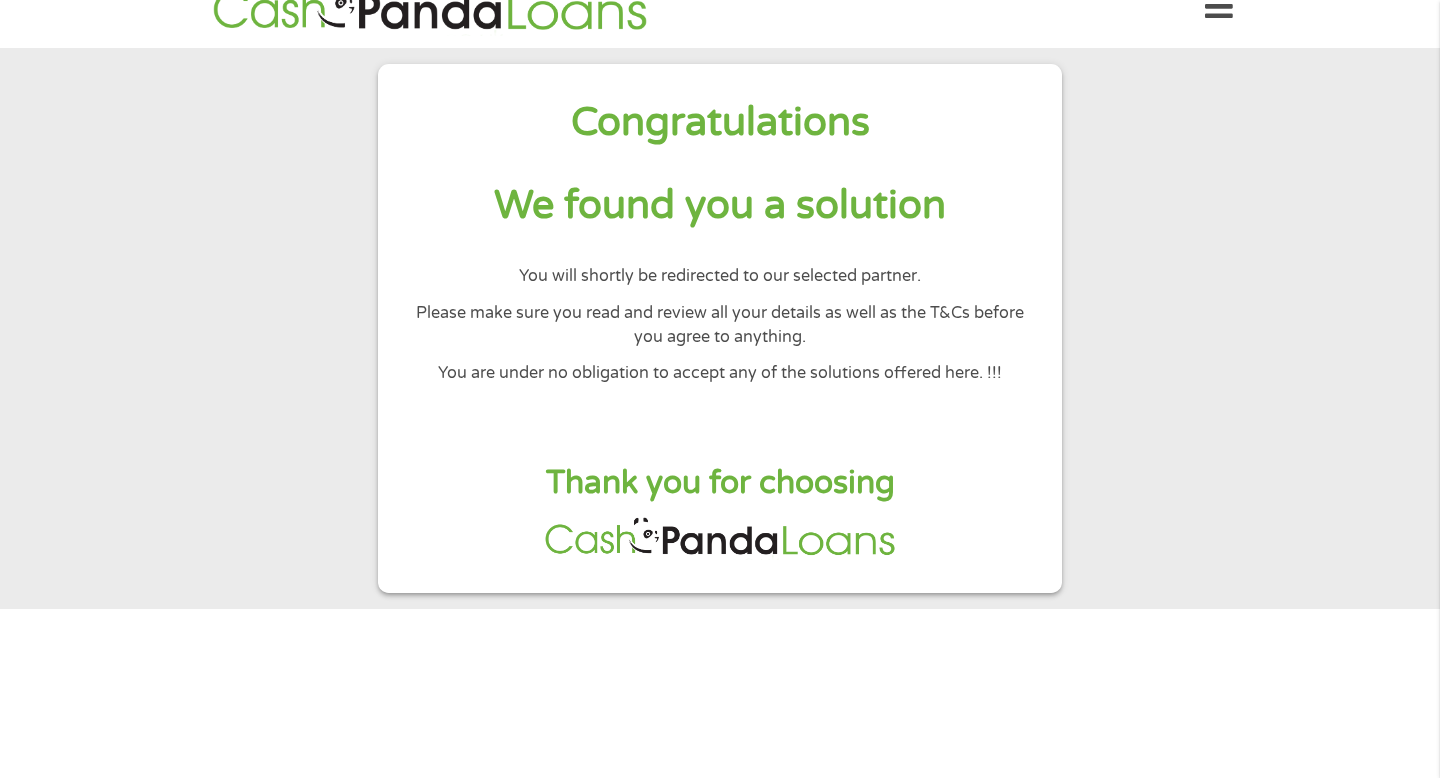 scroll, scrollTop: 0, scrollLeft: 0, axis: both 